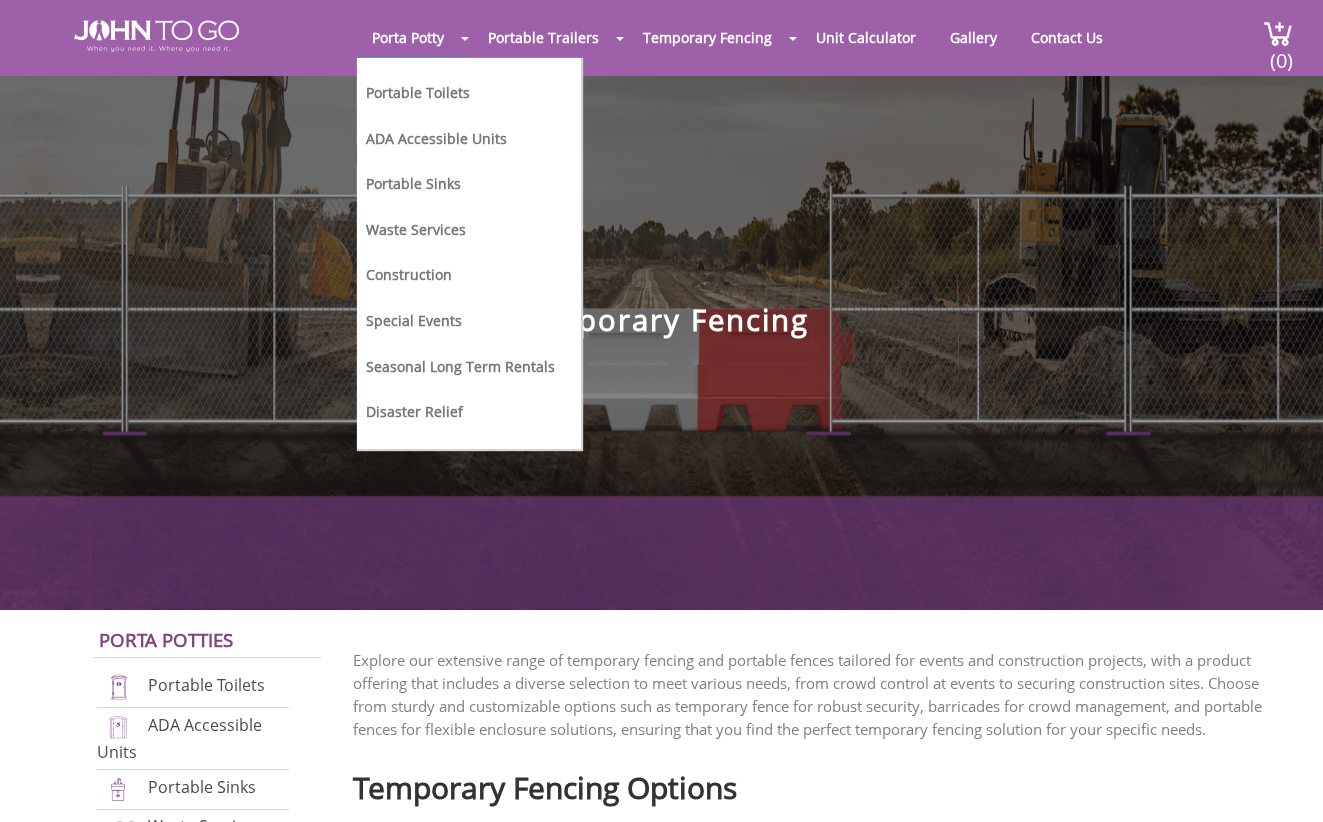 scroll, scrollTop: 0, scrollLeft: 0, axis: both 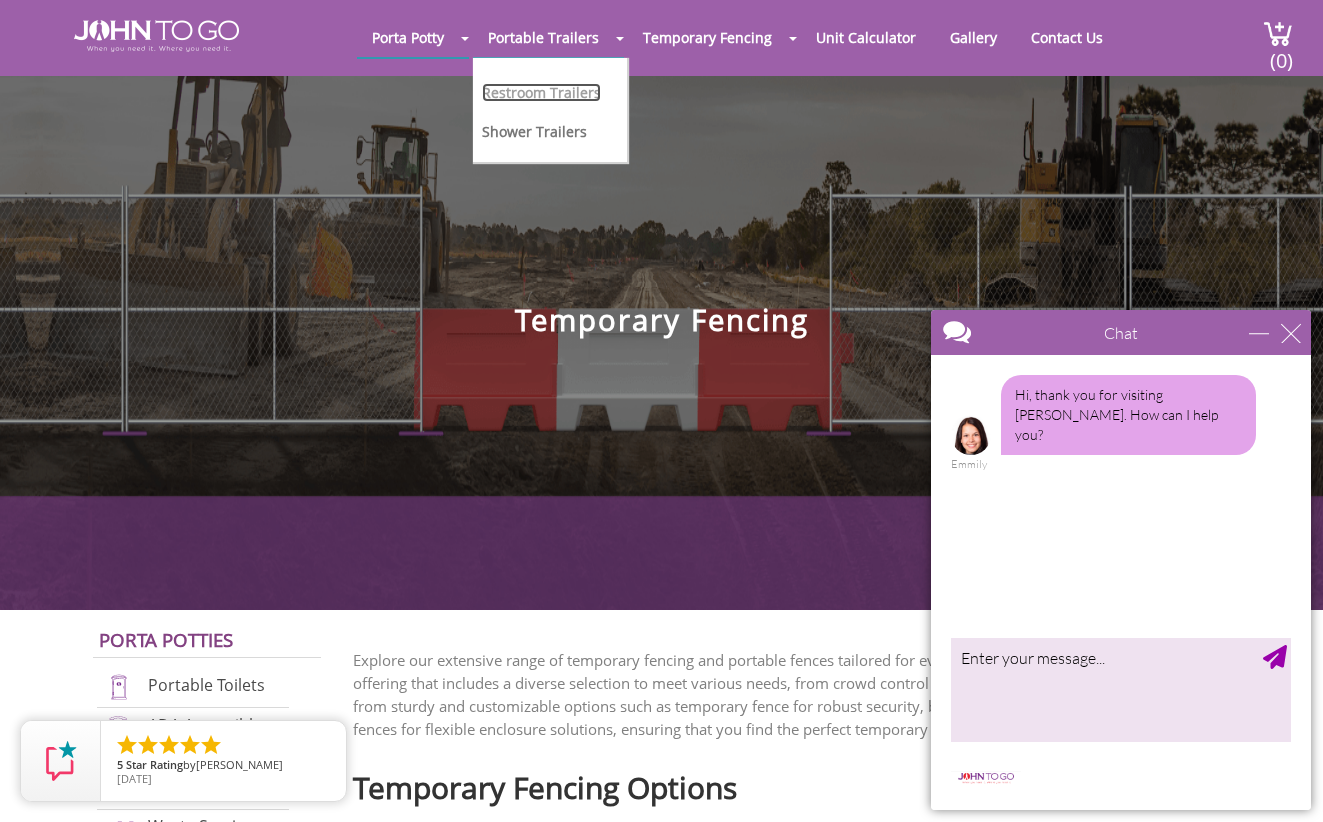 click on "Restroom Trailers" at bounding box center [541, 92] 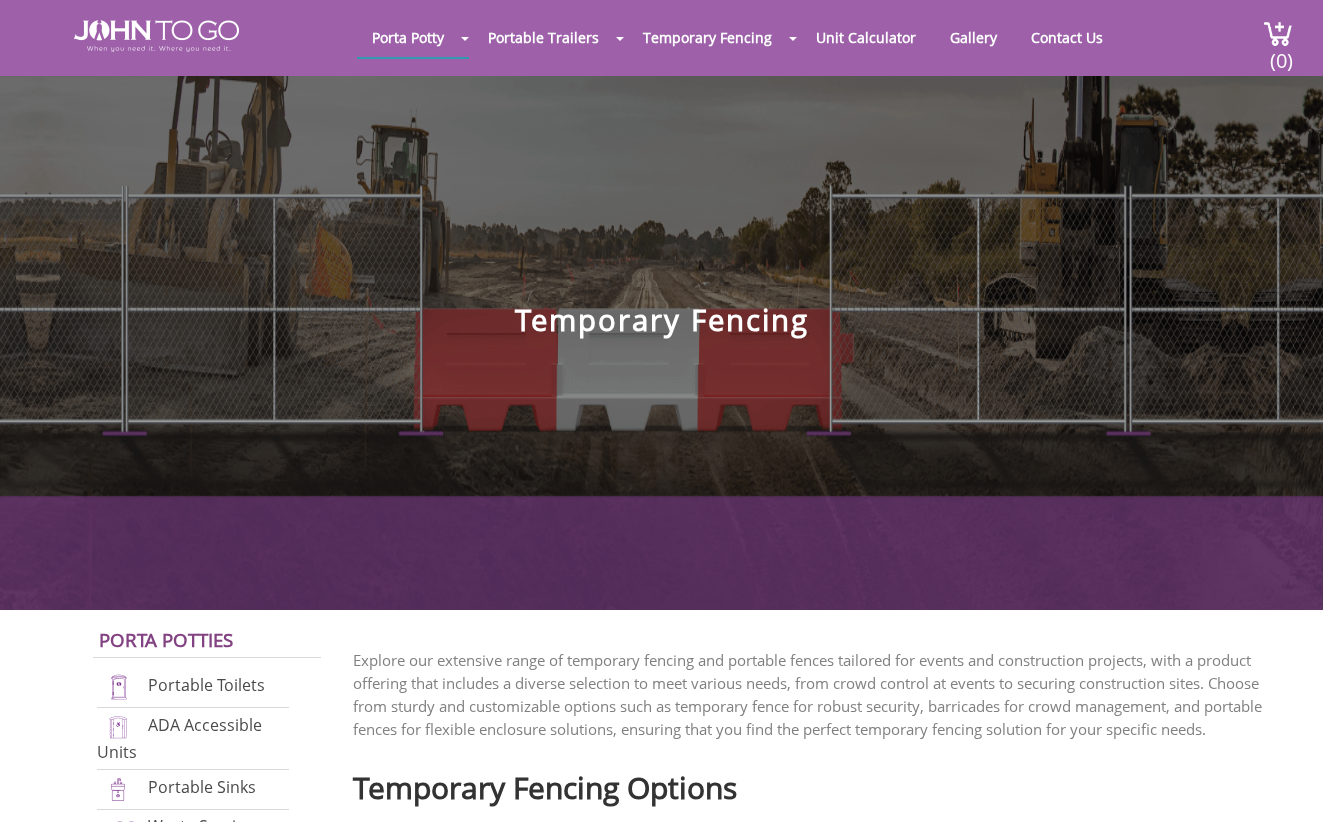 scroll, scrollTop: 0, scrollLeft: 0, axis: both 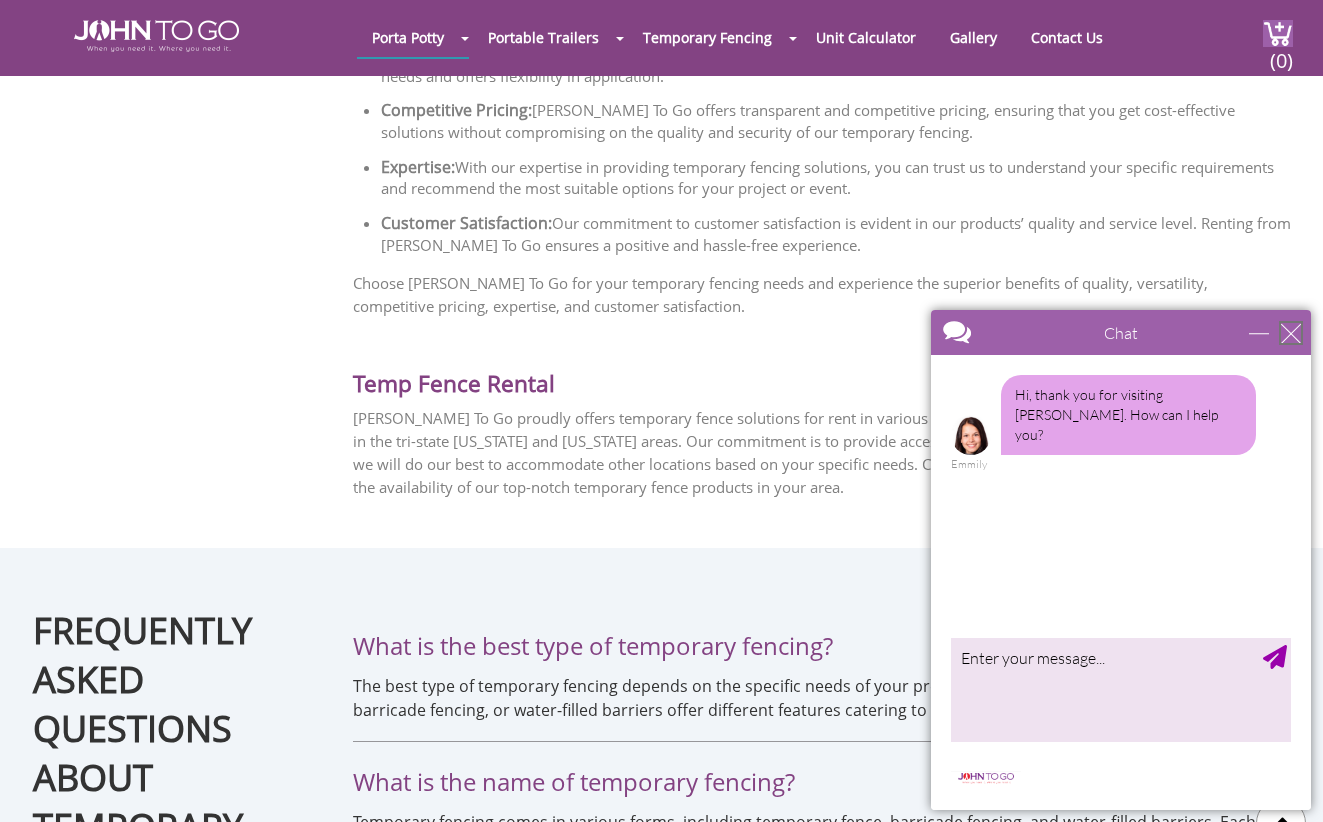 click at bounding box center (1291, 333) 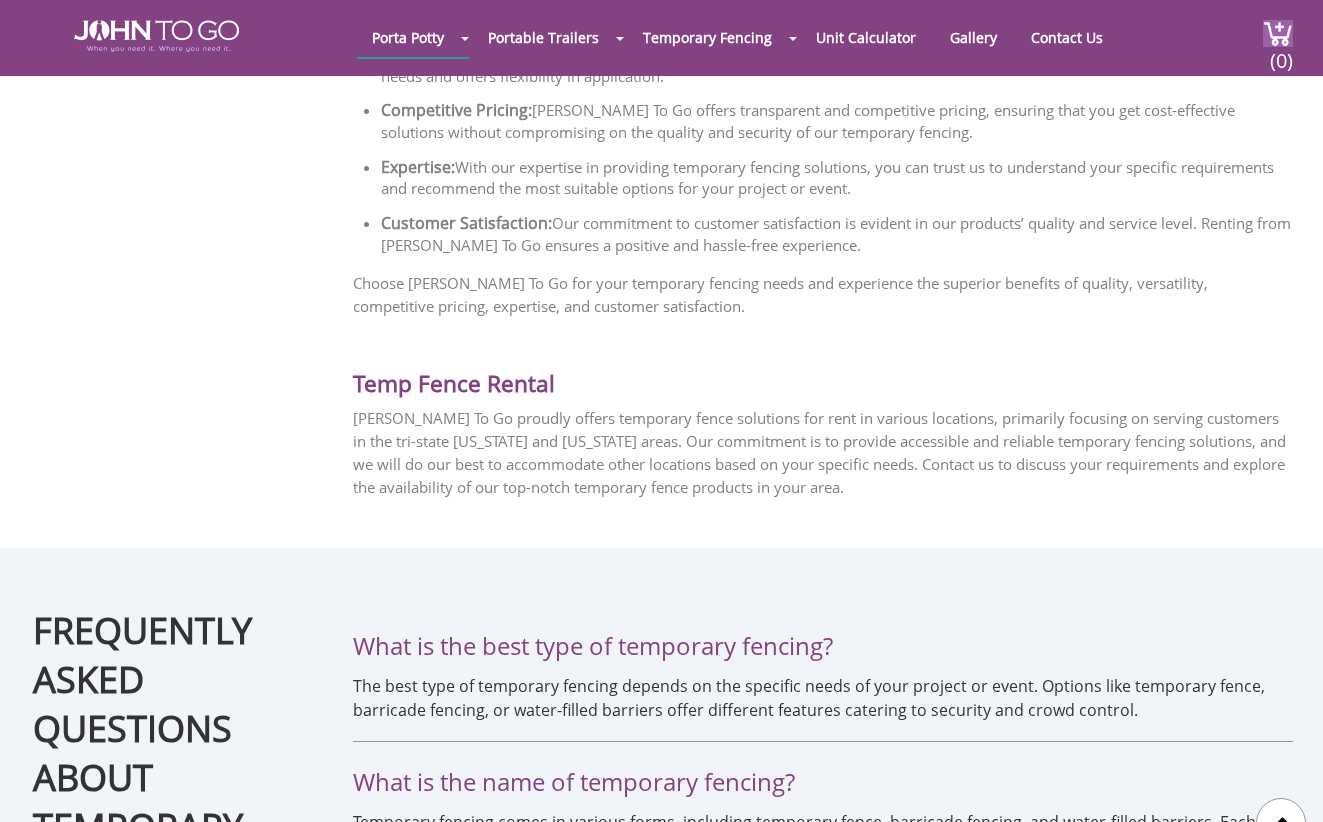 scroll, scrollTop: 0, scrollLeft: 0, axis: both 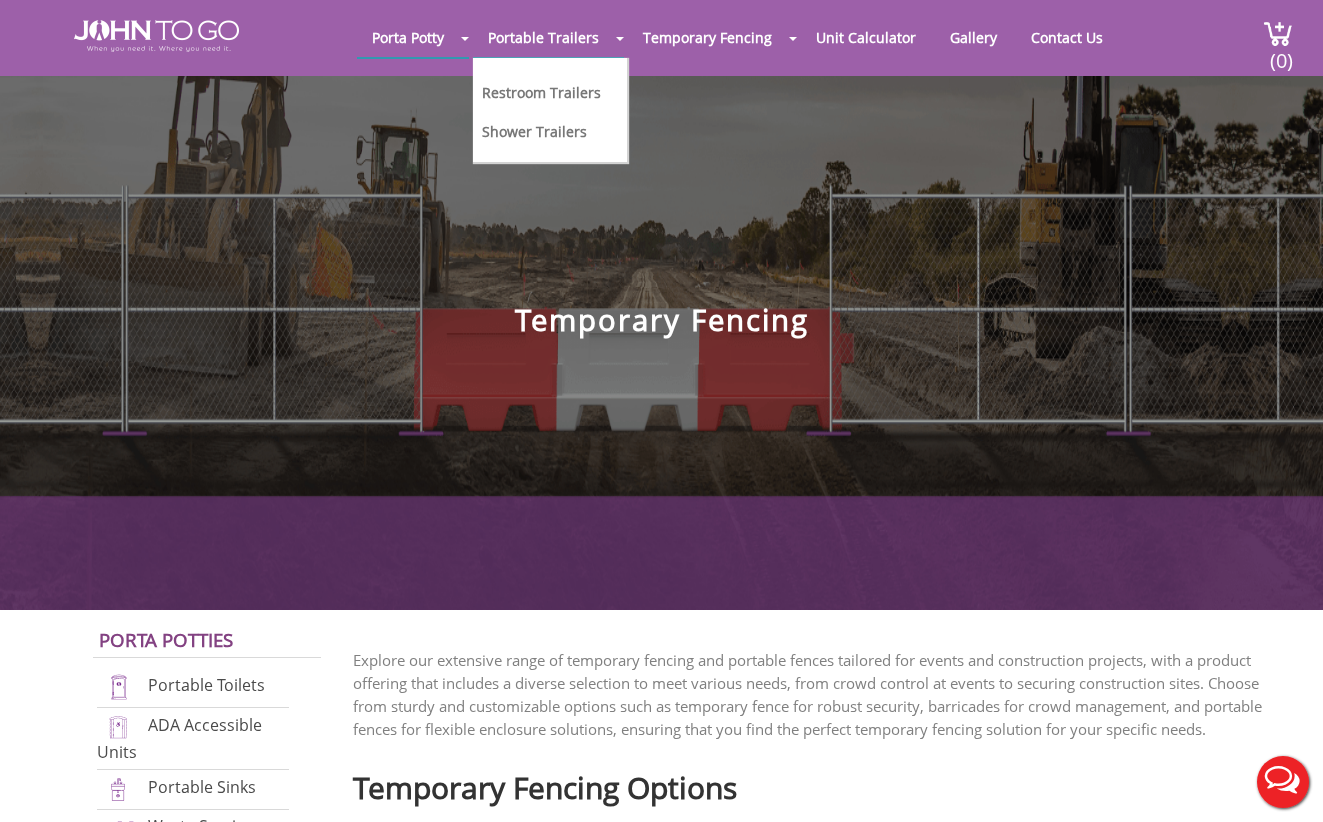 click on "Restroom Trailers" at bounding box center [541, 97] 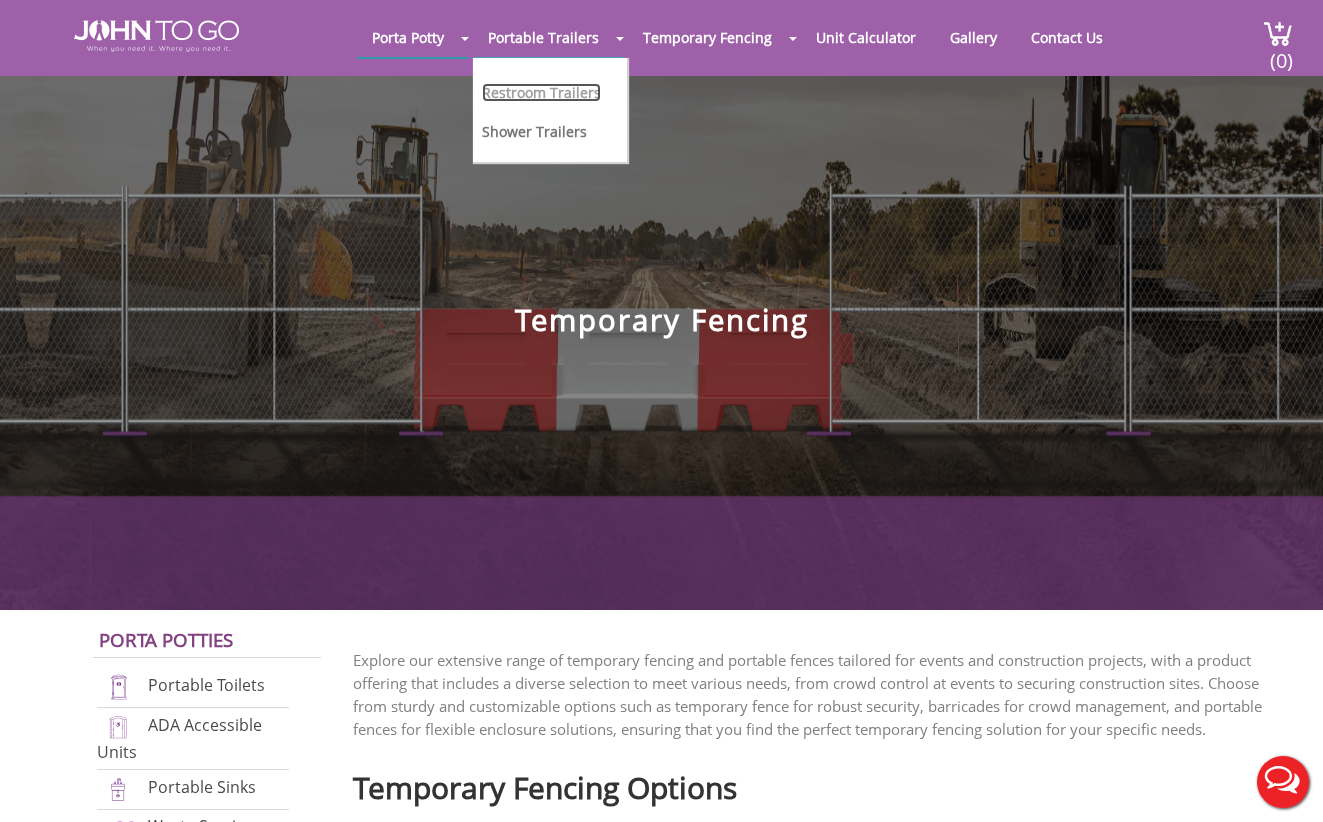 click on "Restroom Trailers" at bounding box center [541, 92] 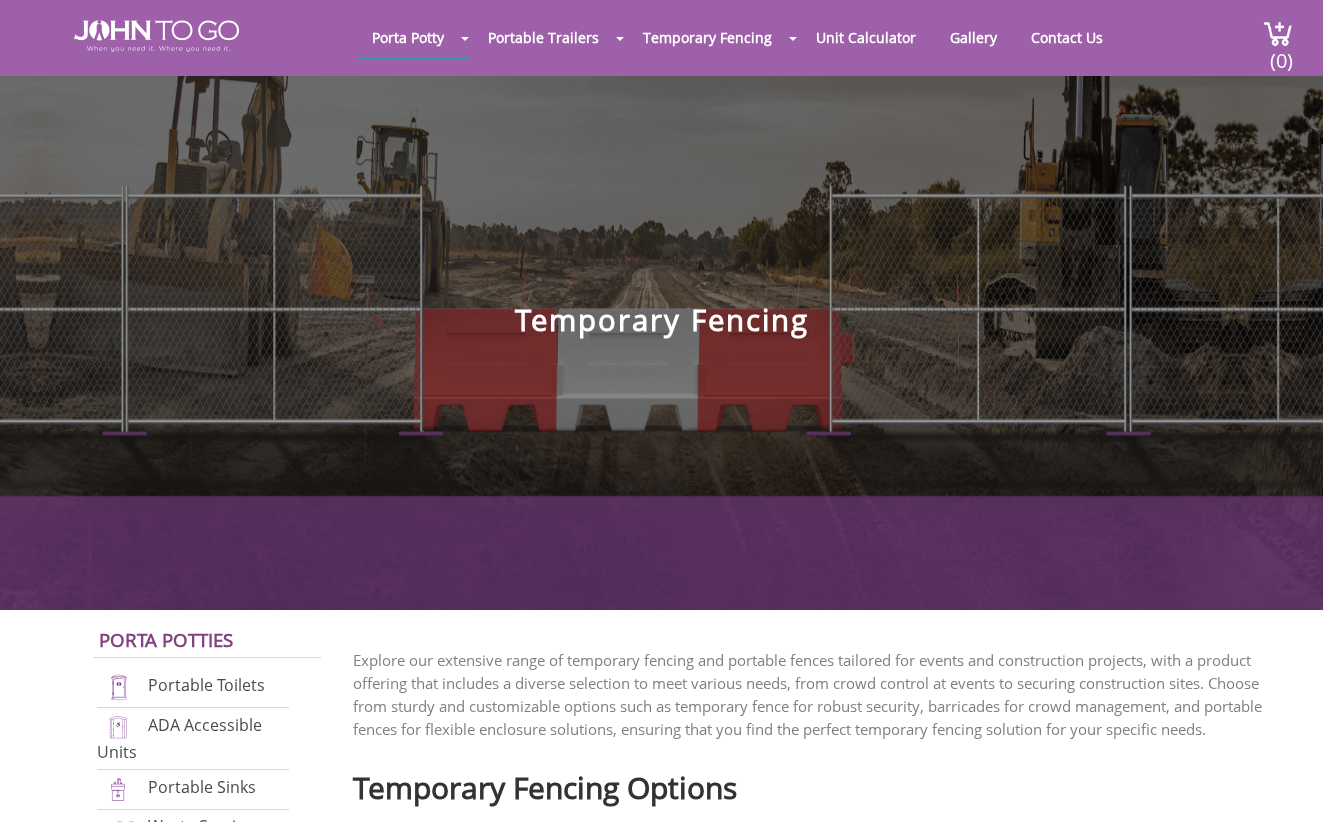 scroll, scrollTop: 0, scrollLeft: 0, axis: both 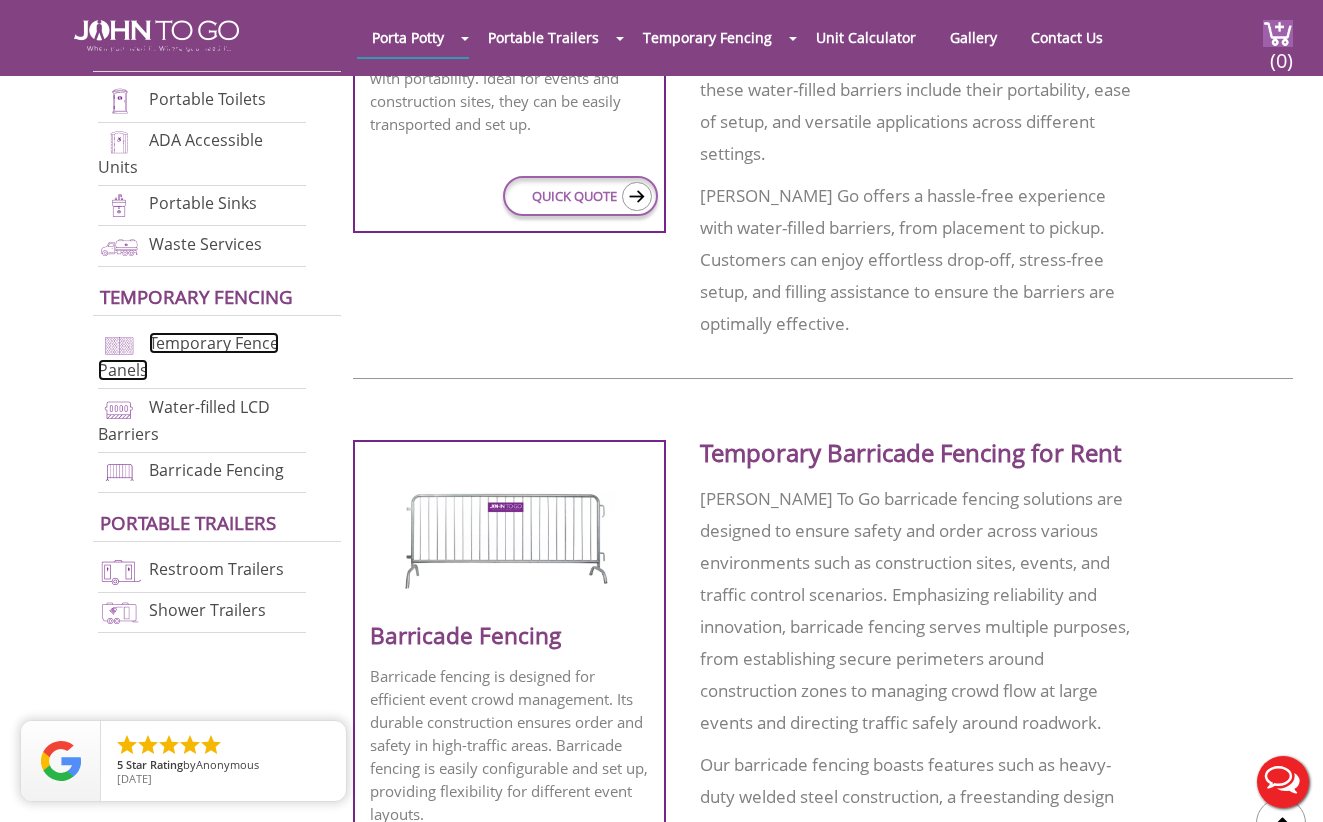 click on "Temporary Fence Panels" at bounding box center (188, 356) 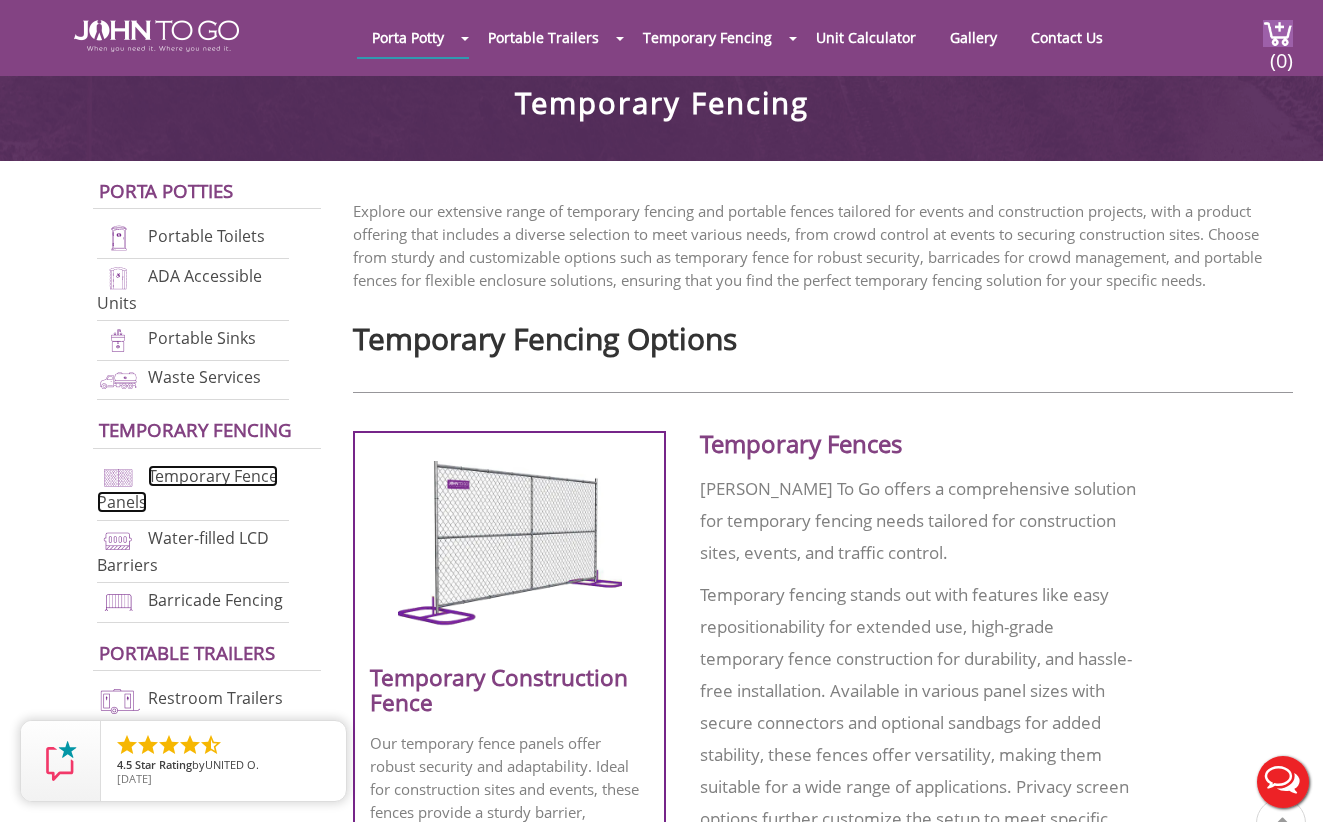 scroll, scrollTop: 828, scrollLeft: 0, axis: vertical 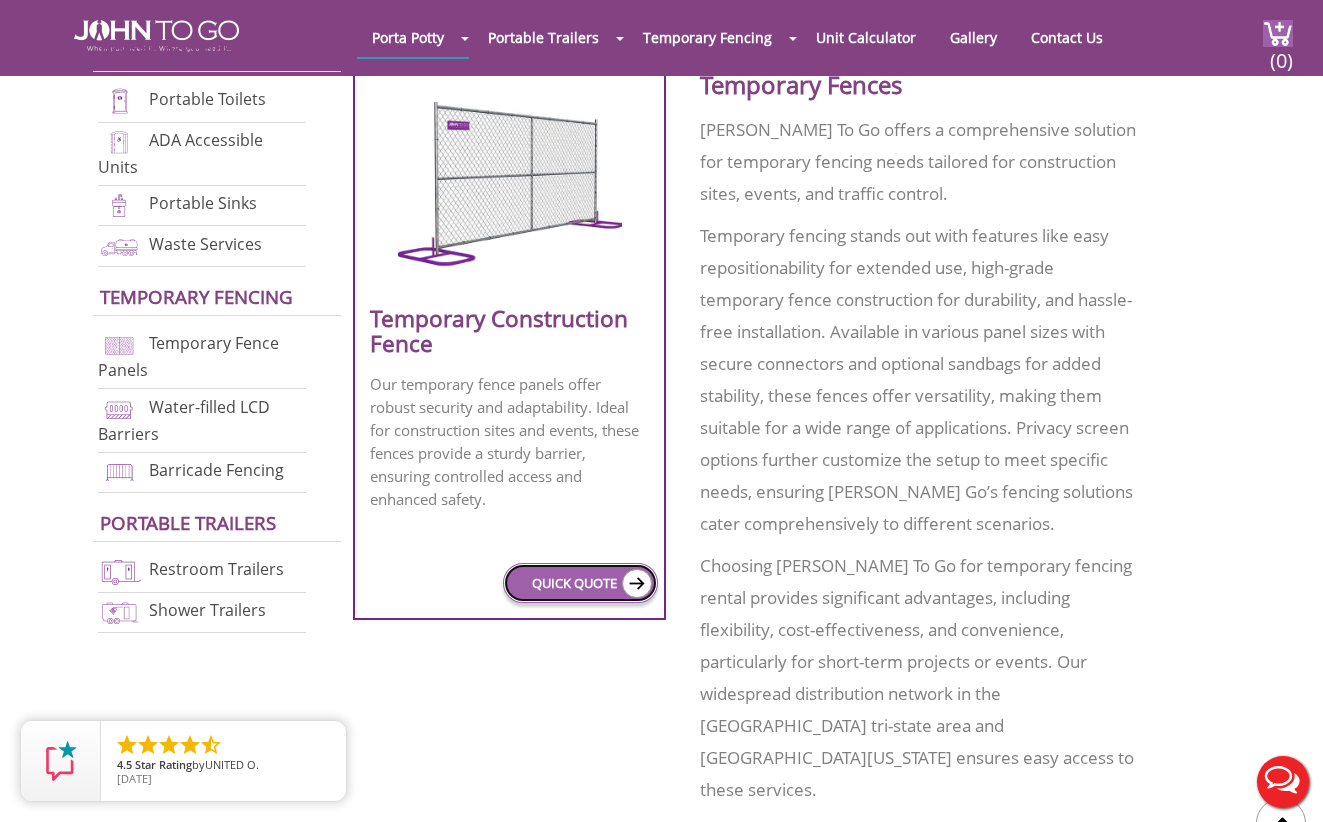click on "QUICK QUOTE" at bounding box center (580, 583) 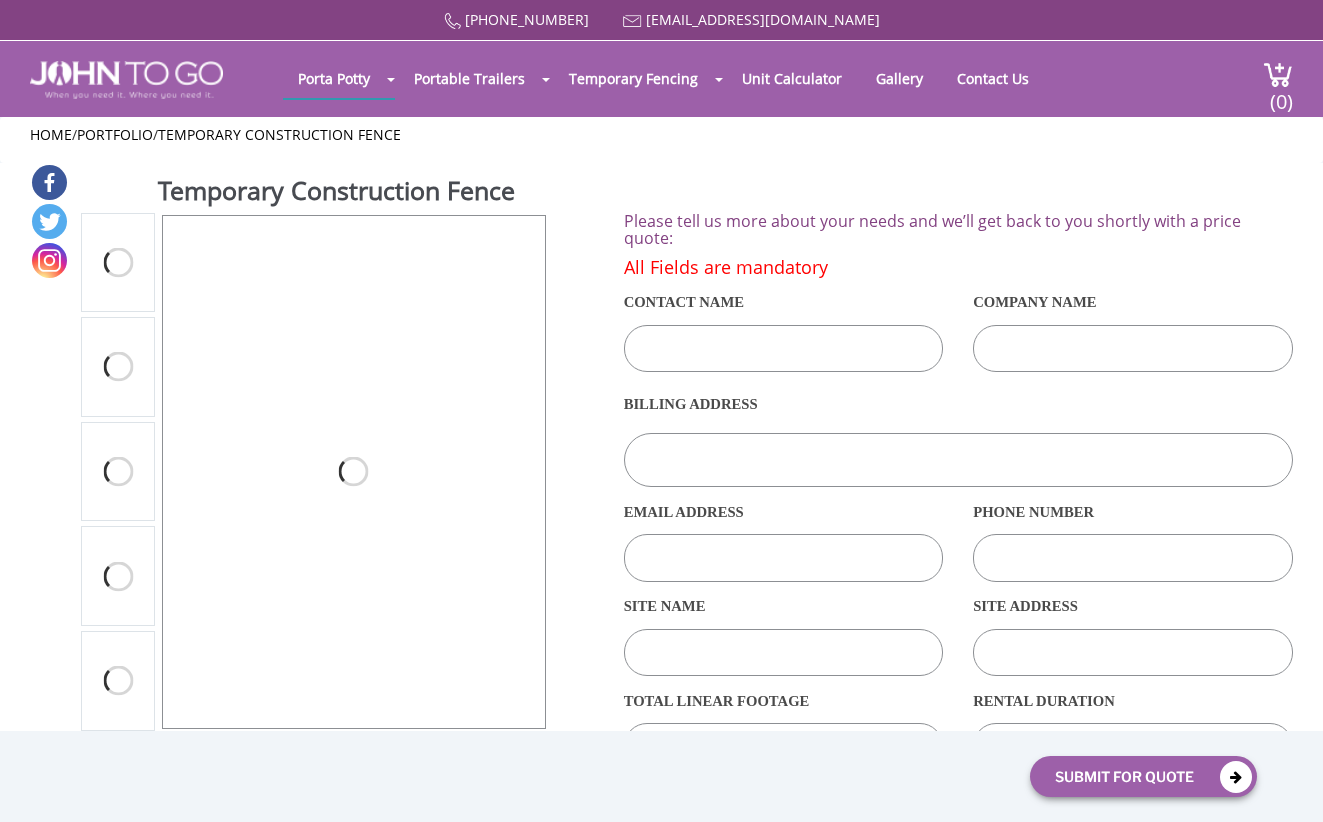 scroll, scrollTop: 0, scrollLeft: 0, axis: both 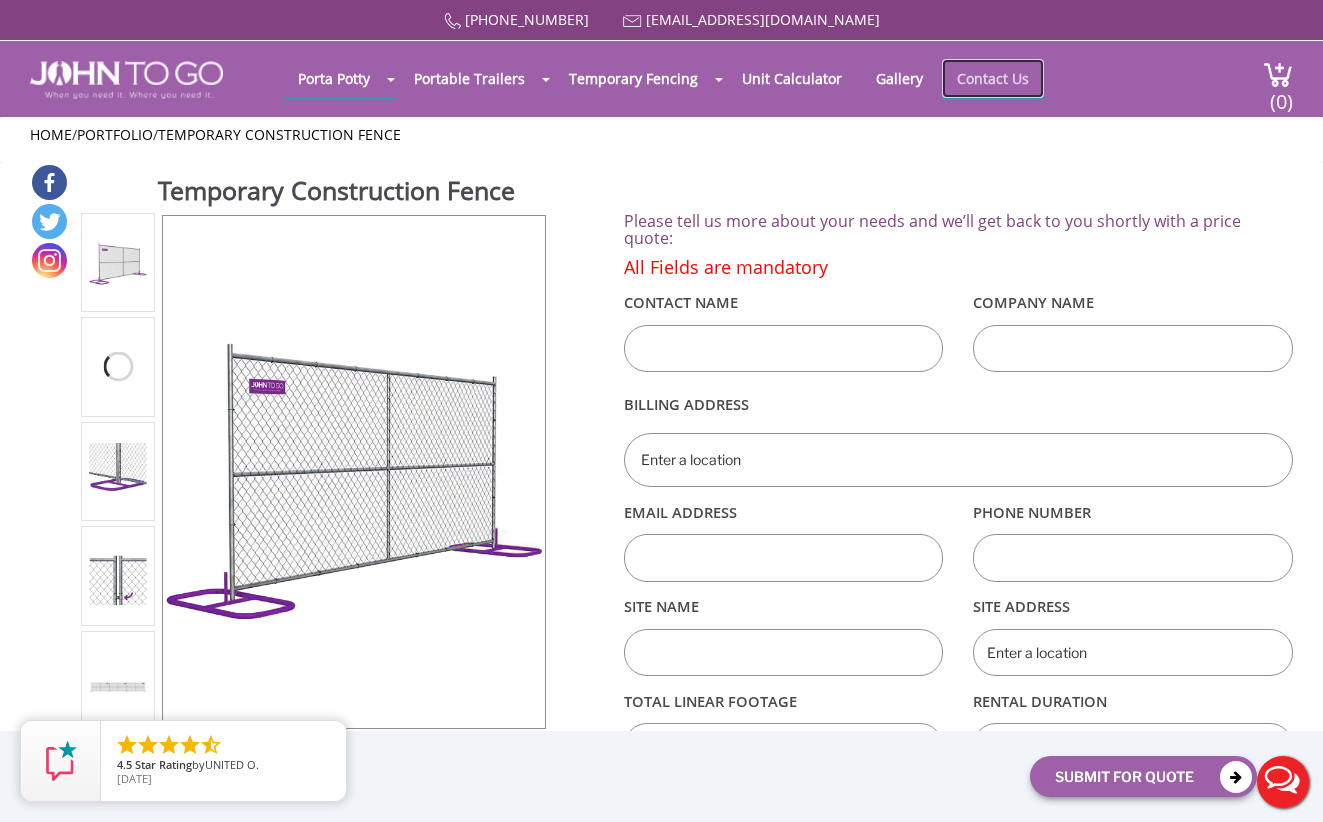 click on "Contact Us" at bounding box center (993, 78) 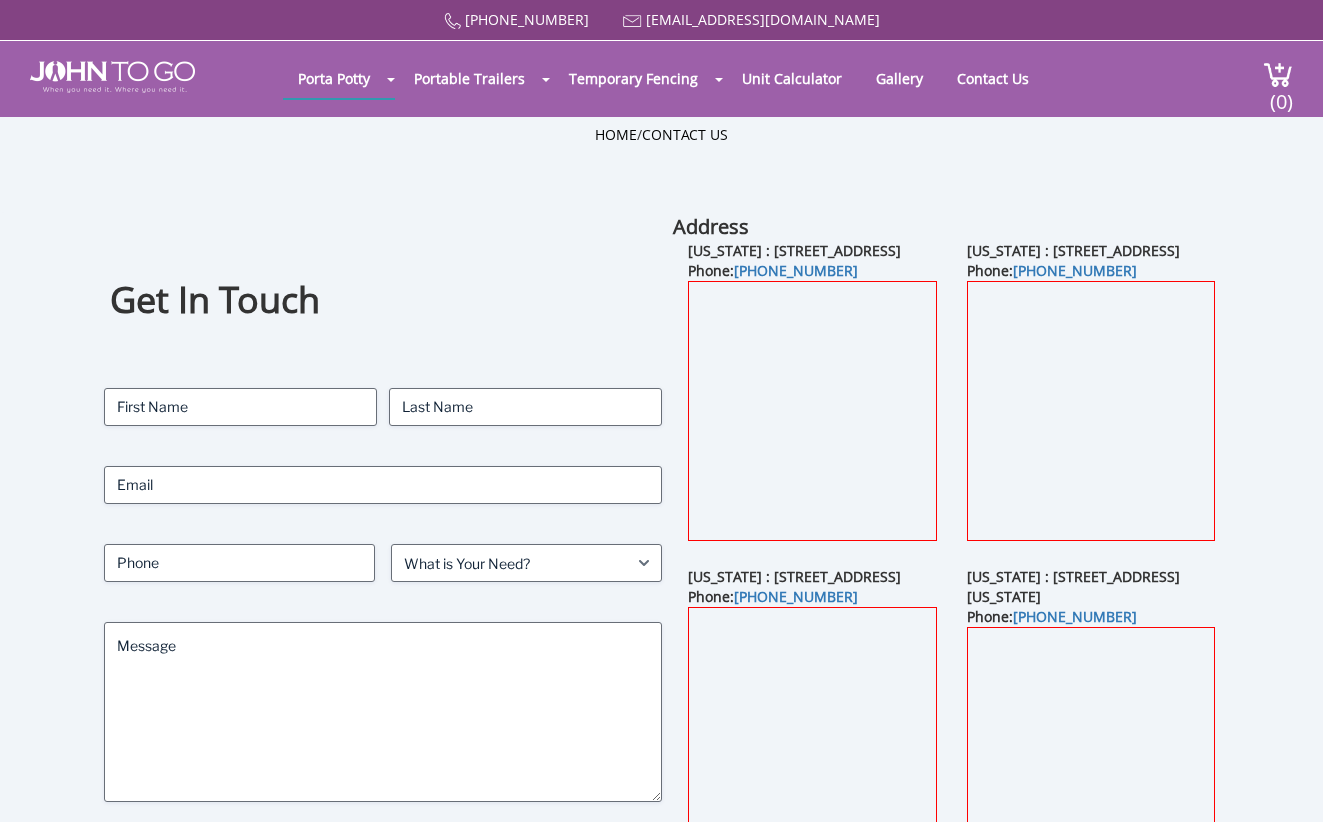 scroll, scrollTop: 0, scrollLeft: 0, axis: both 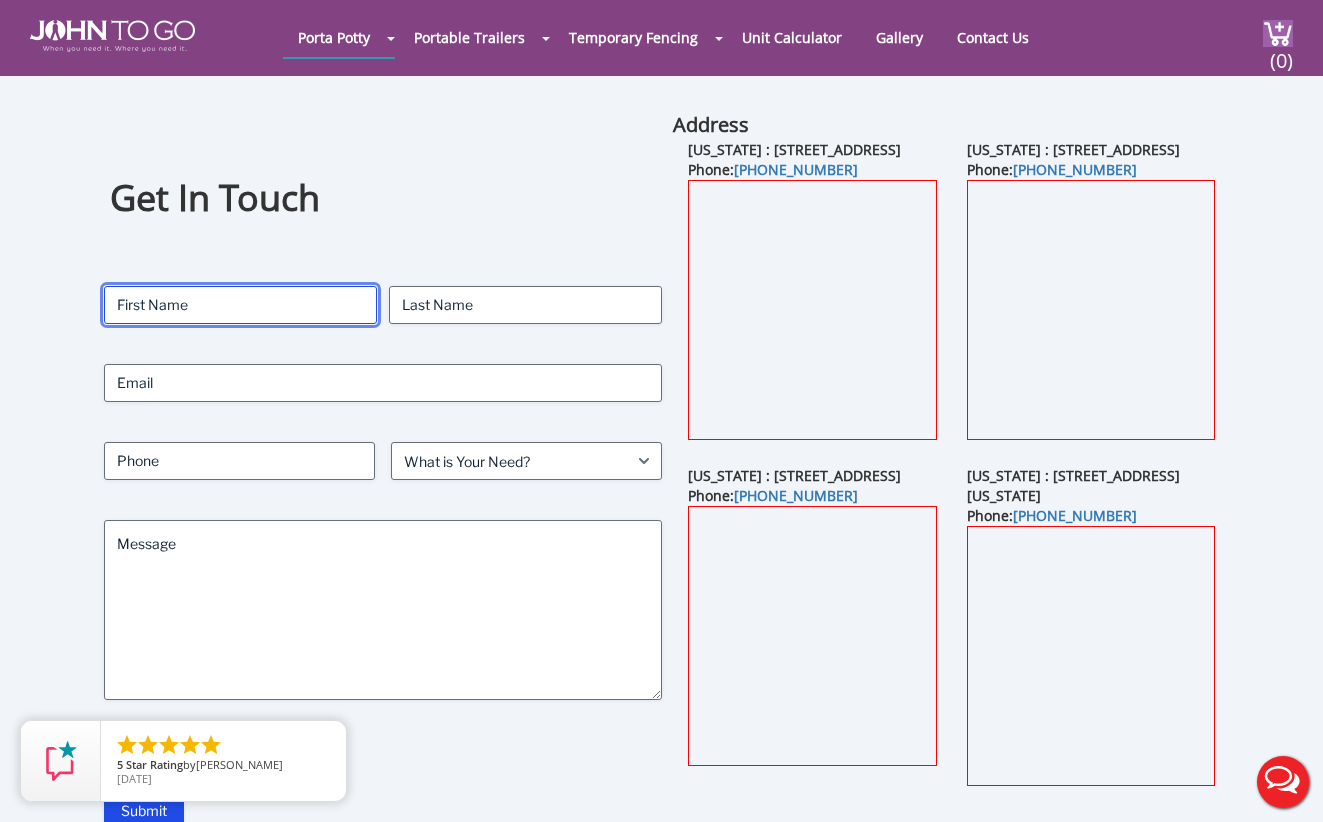 click on "First" at bounding box center (240, 305) 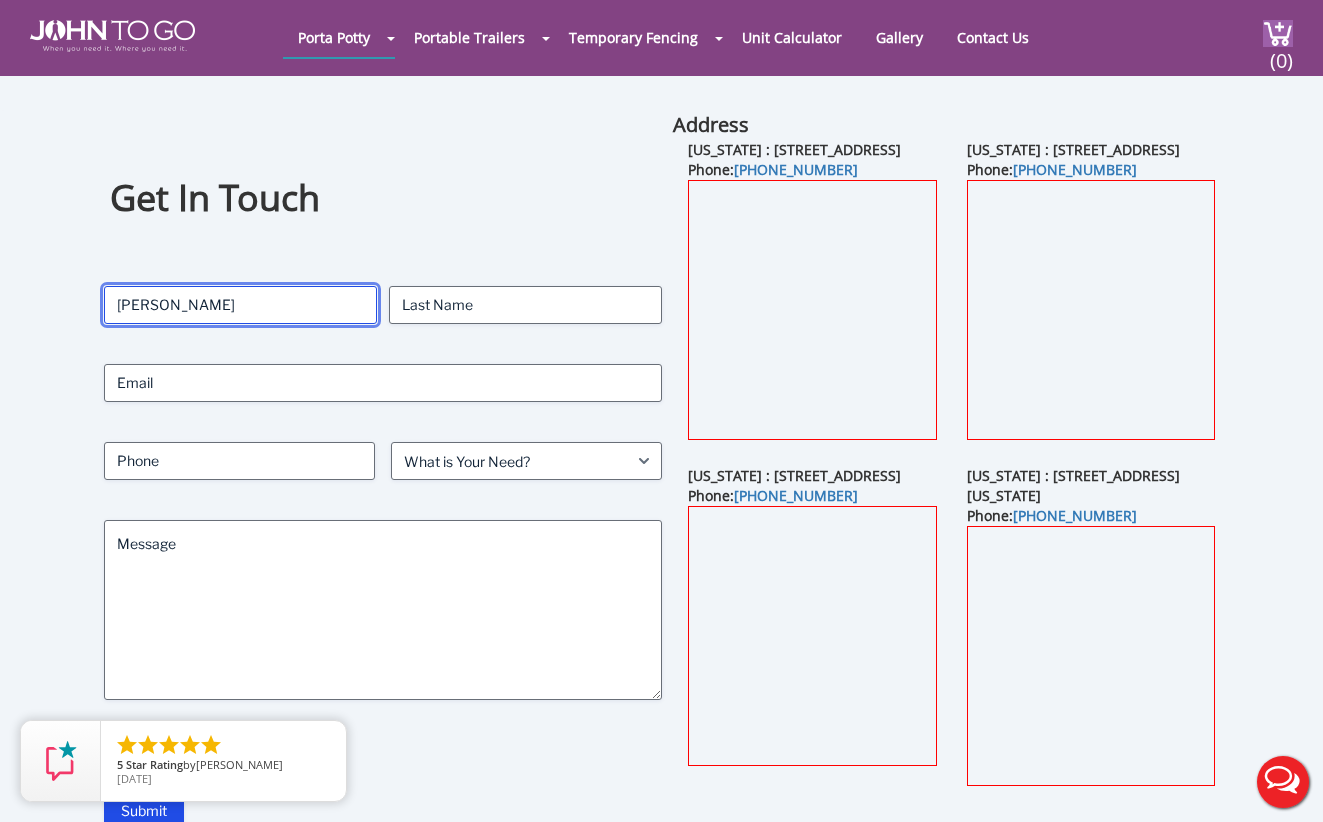 type on "Derick" 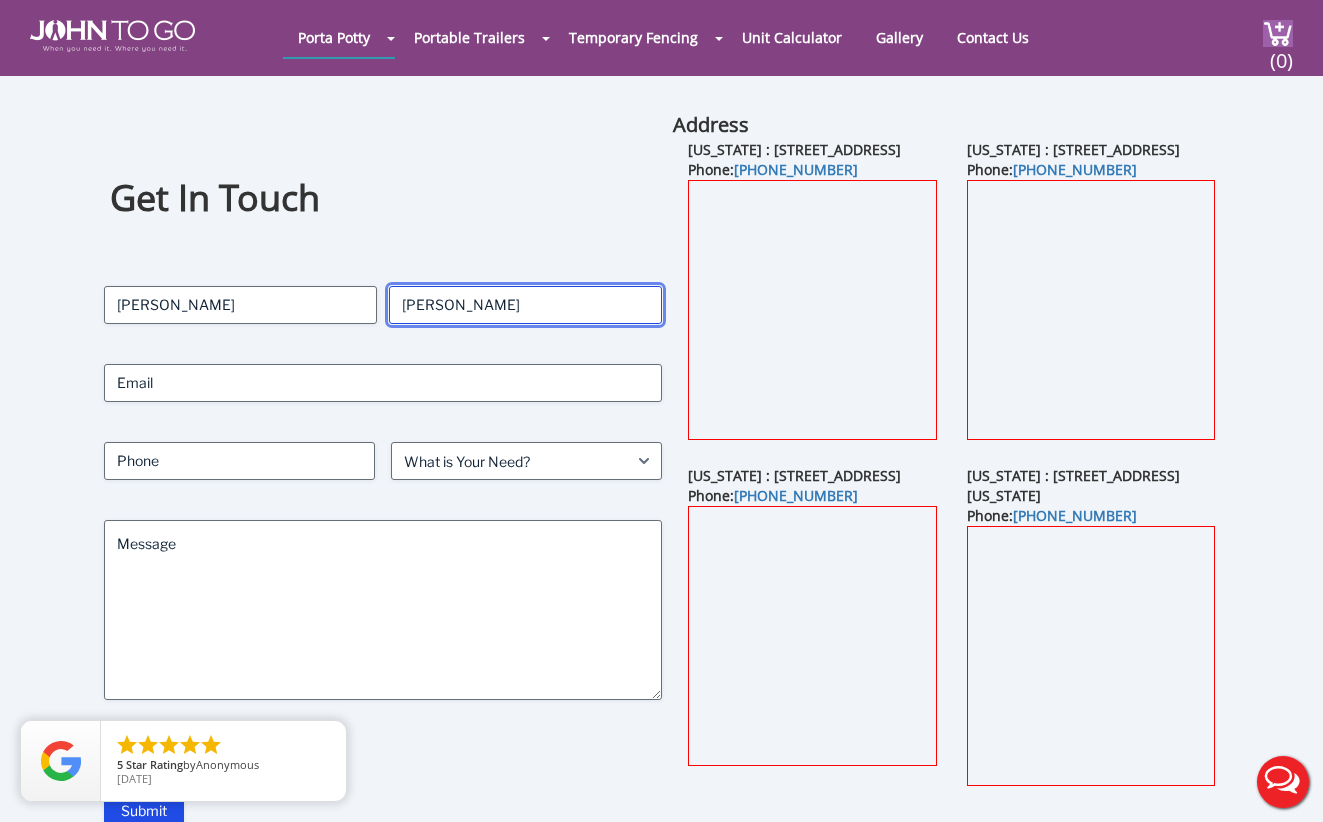 type on "Michael" 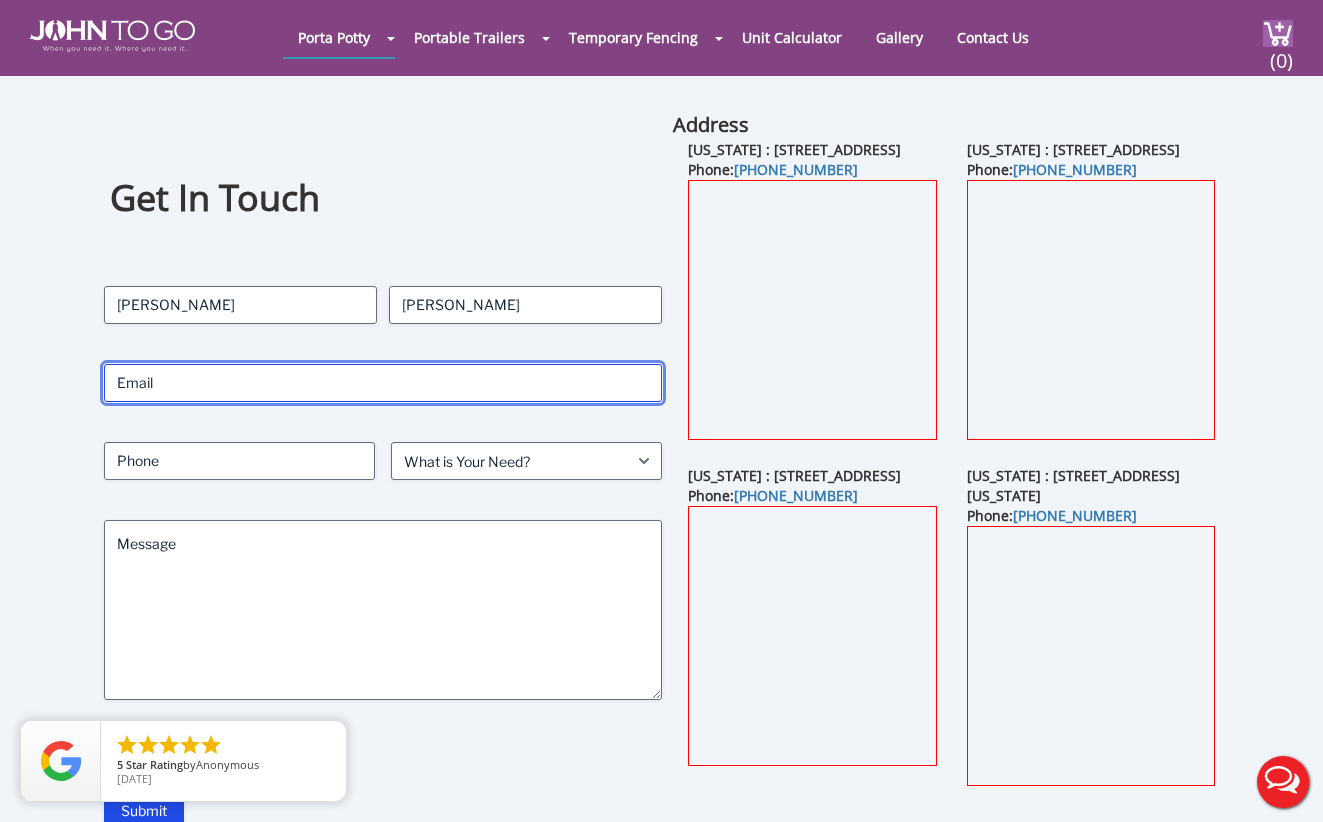 click on "Email" at bounding box center [382, 383] 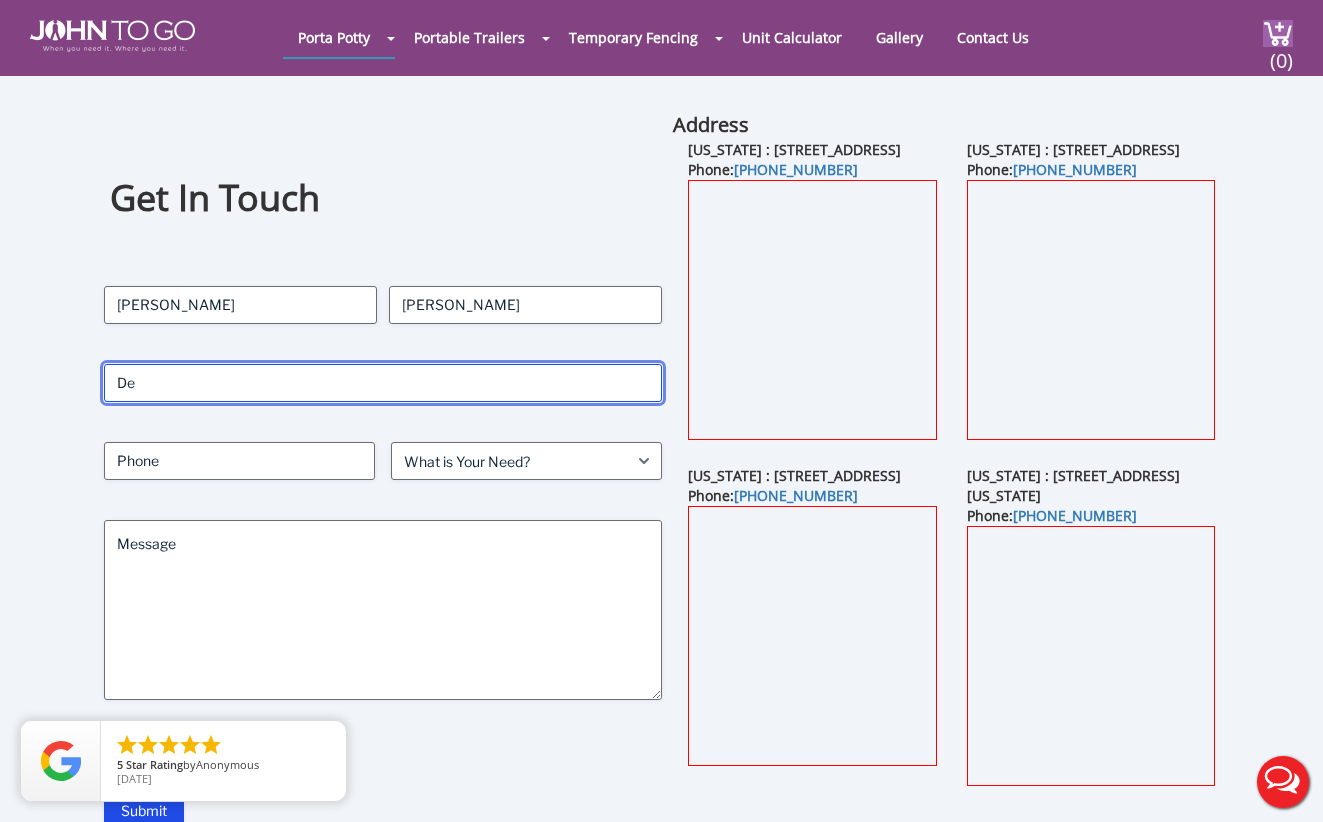 type on "D" 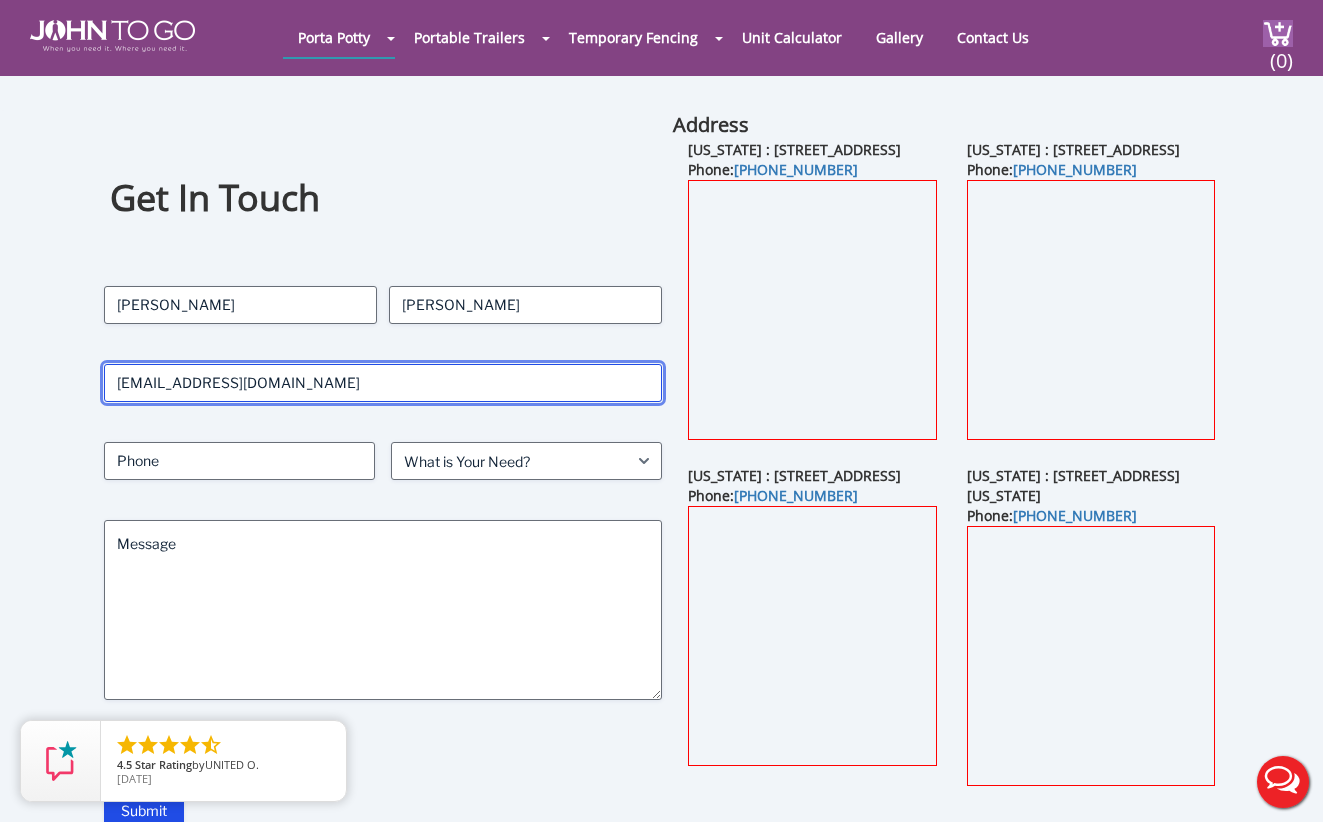type on "hello@bayzarafestival.com" 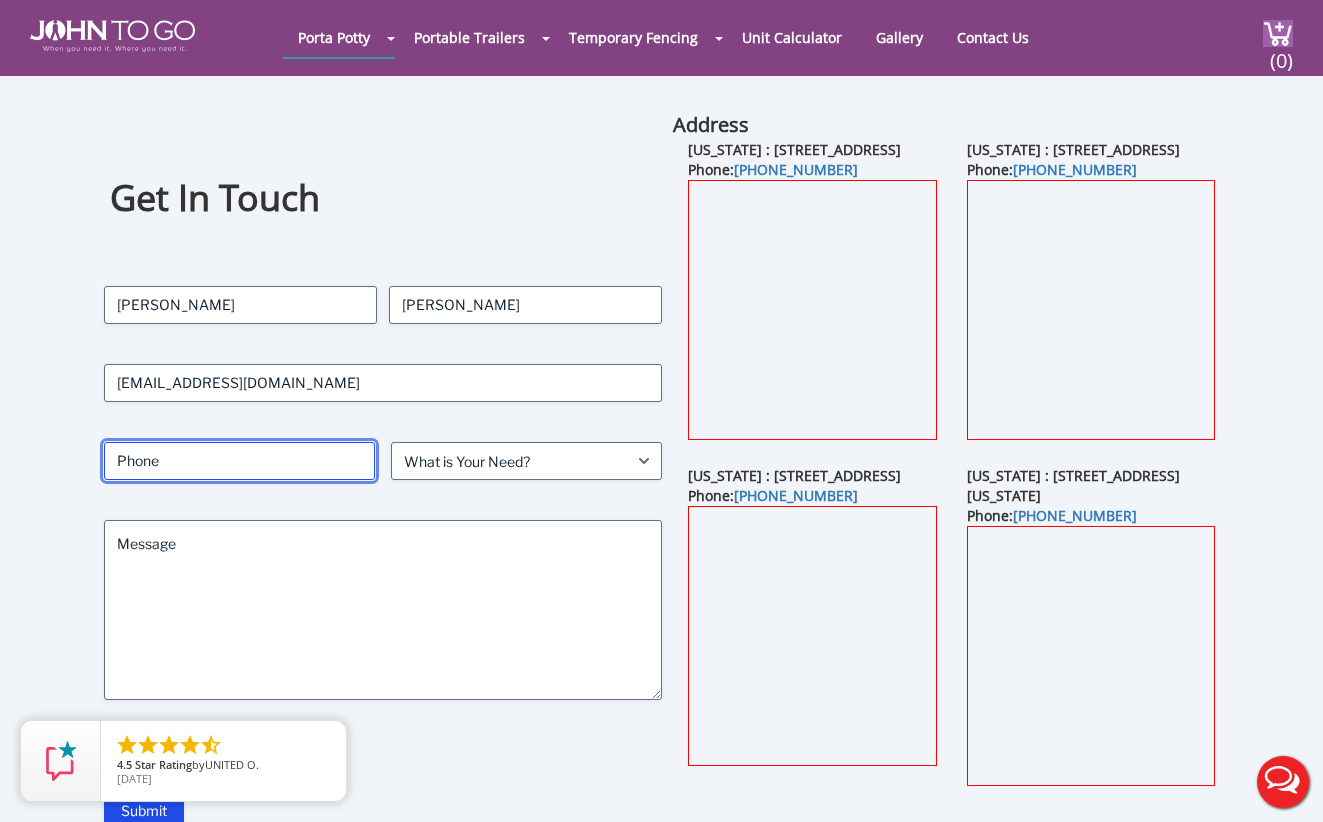 click on "Phone" at bounding box center (239, 461) 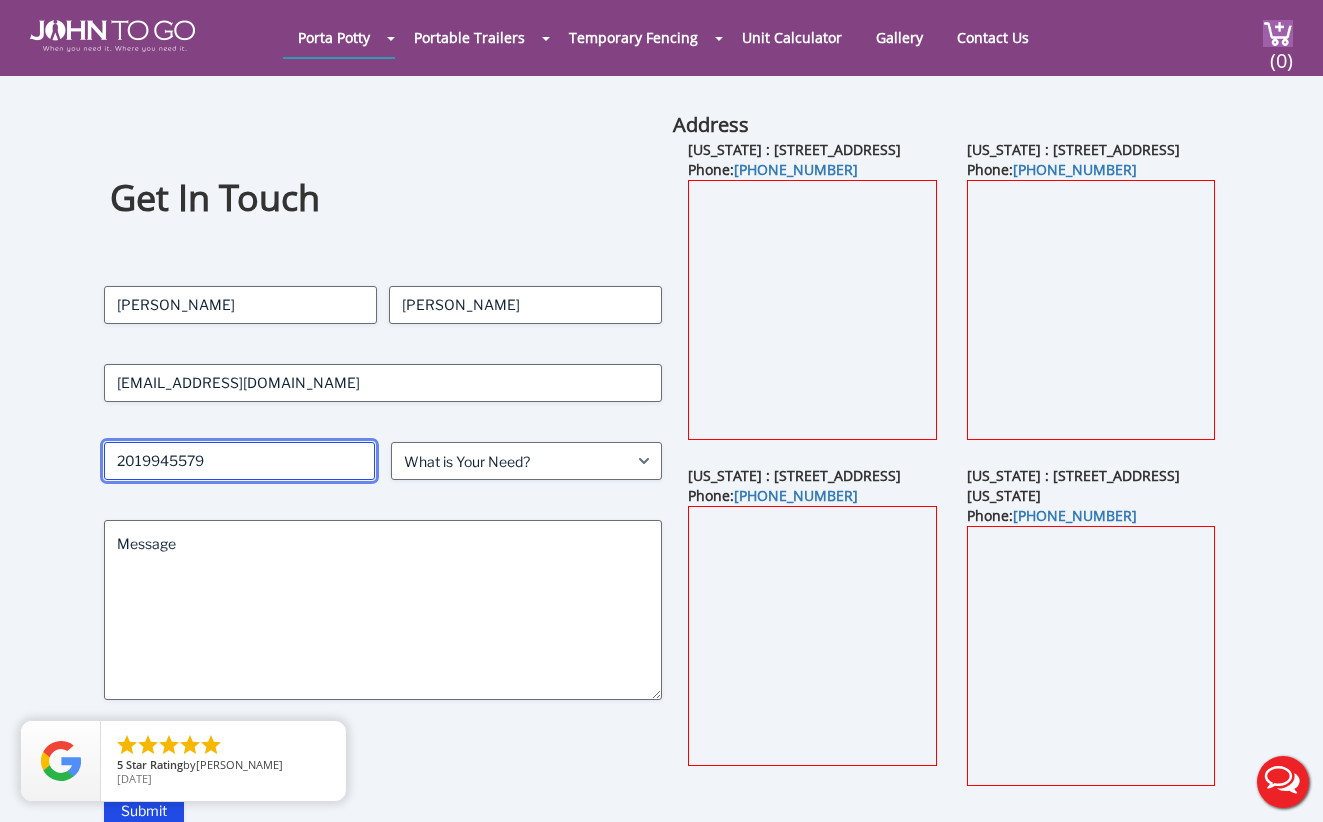 type on "2019945579" 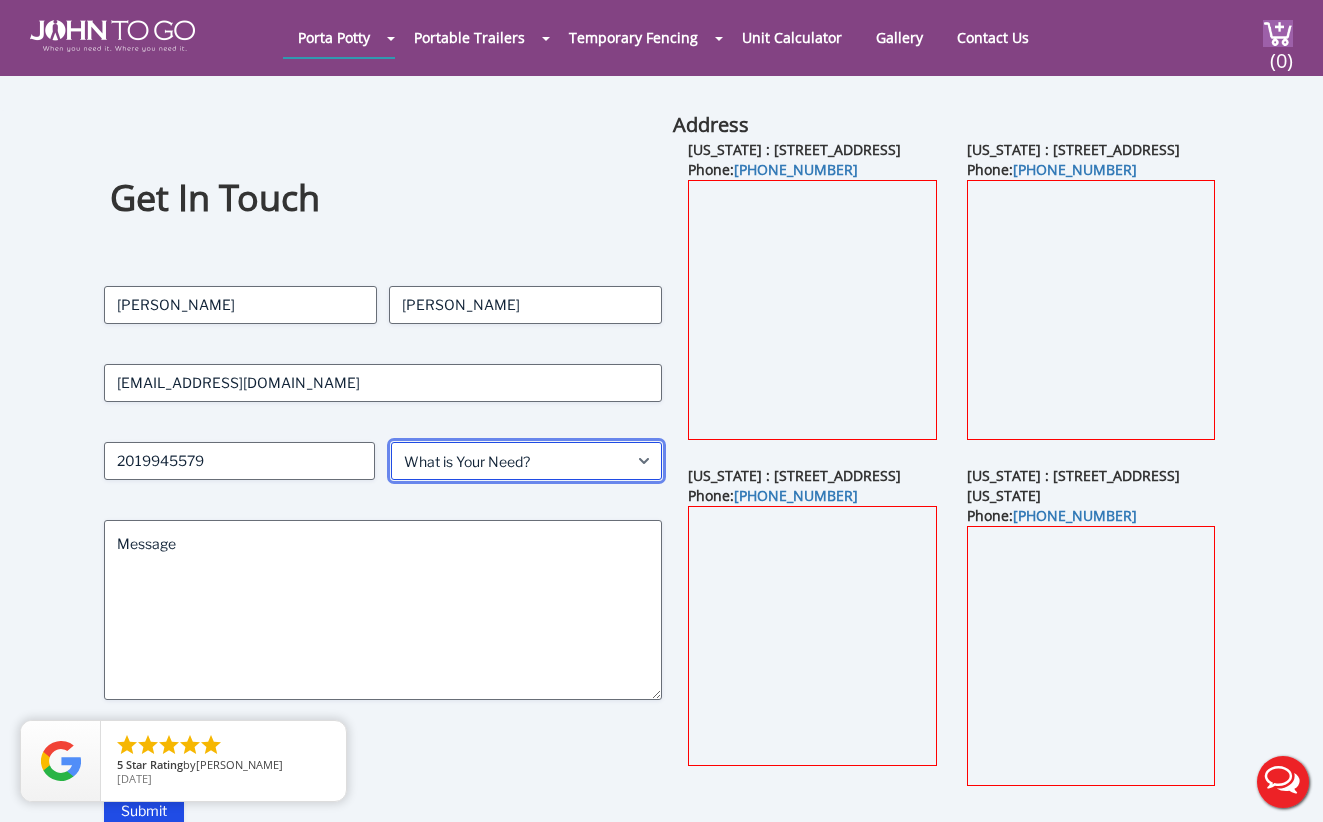 click on "What is Your Need? Business Residential Government Event" at bounding box center (526, 461) 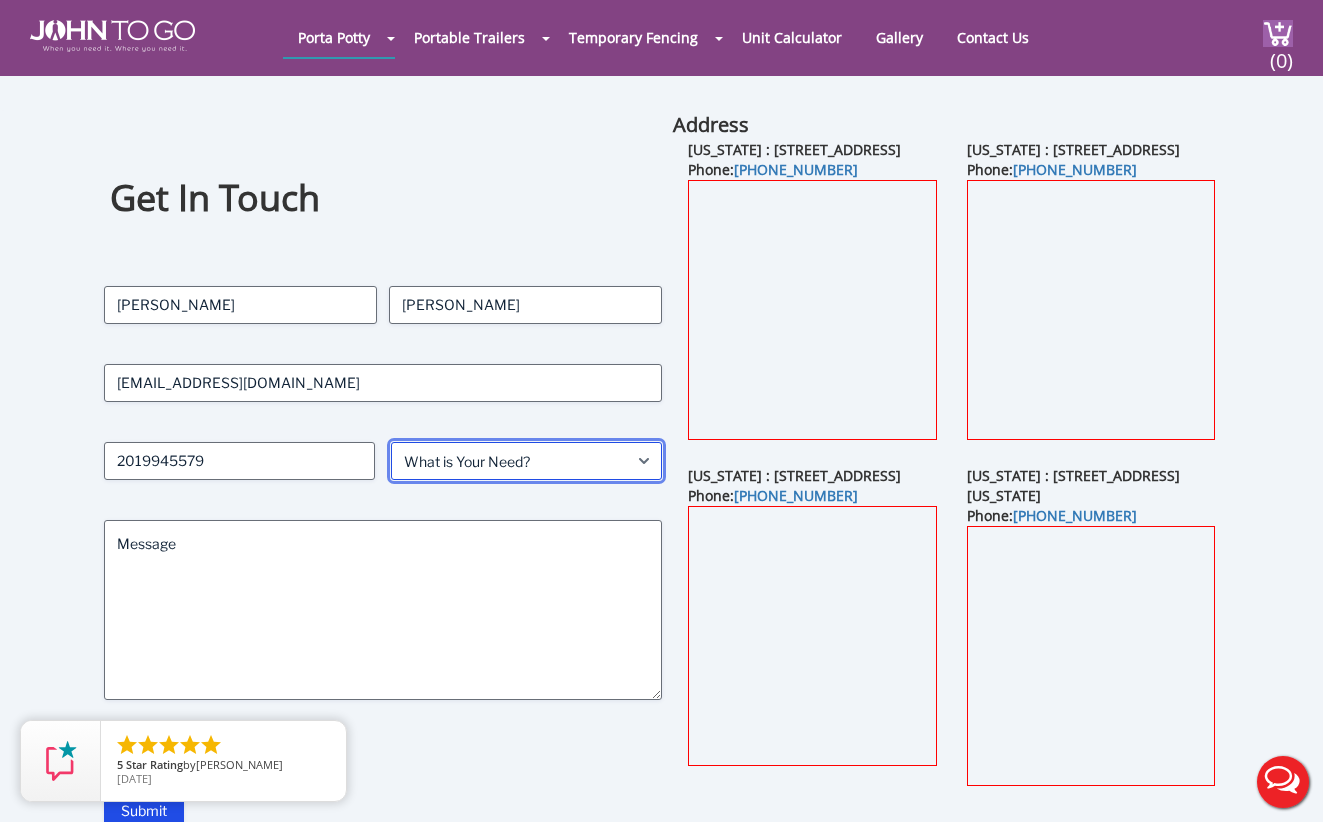 select on "Business" 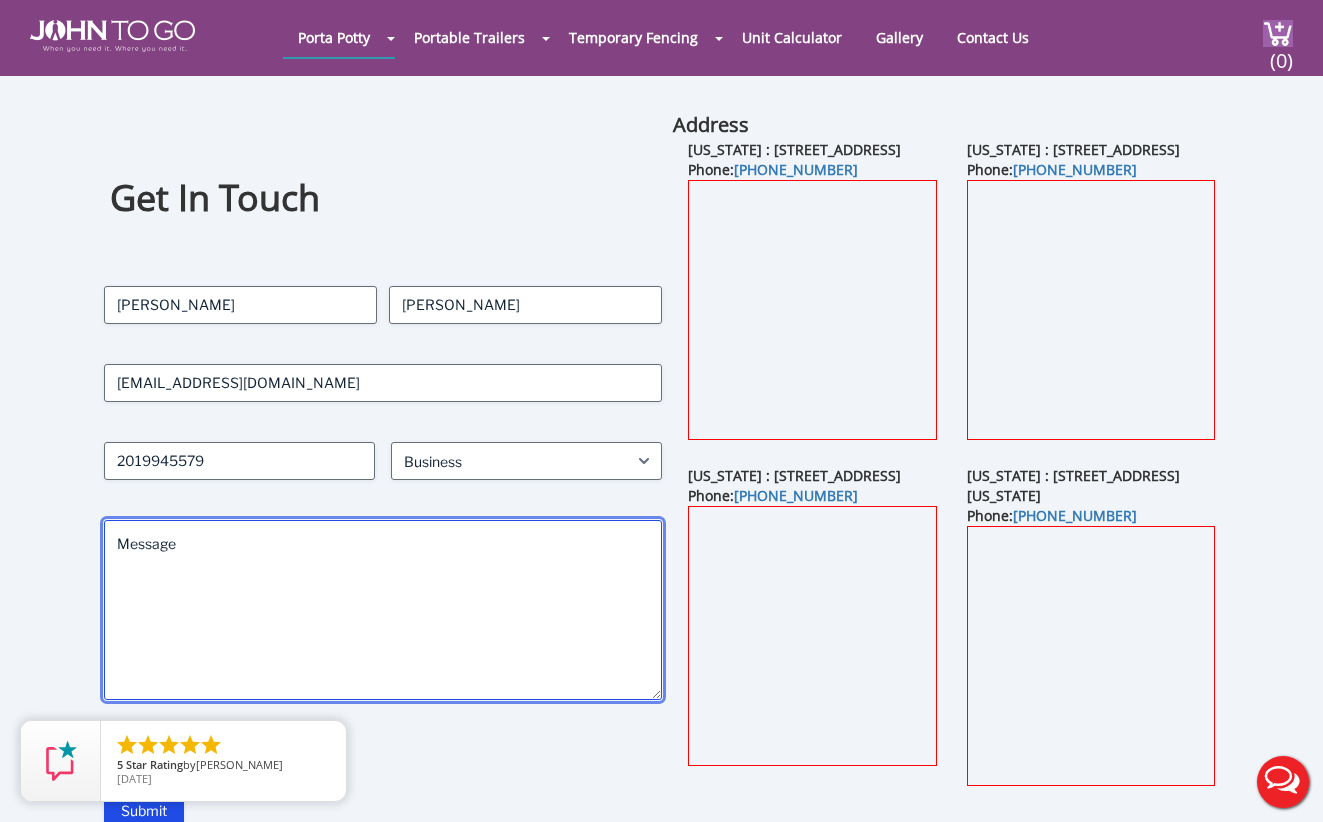 click on "Message" at bounding box center [382, 610] 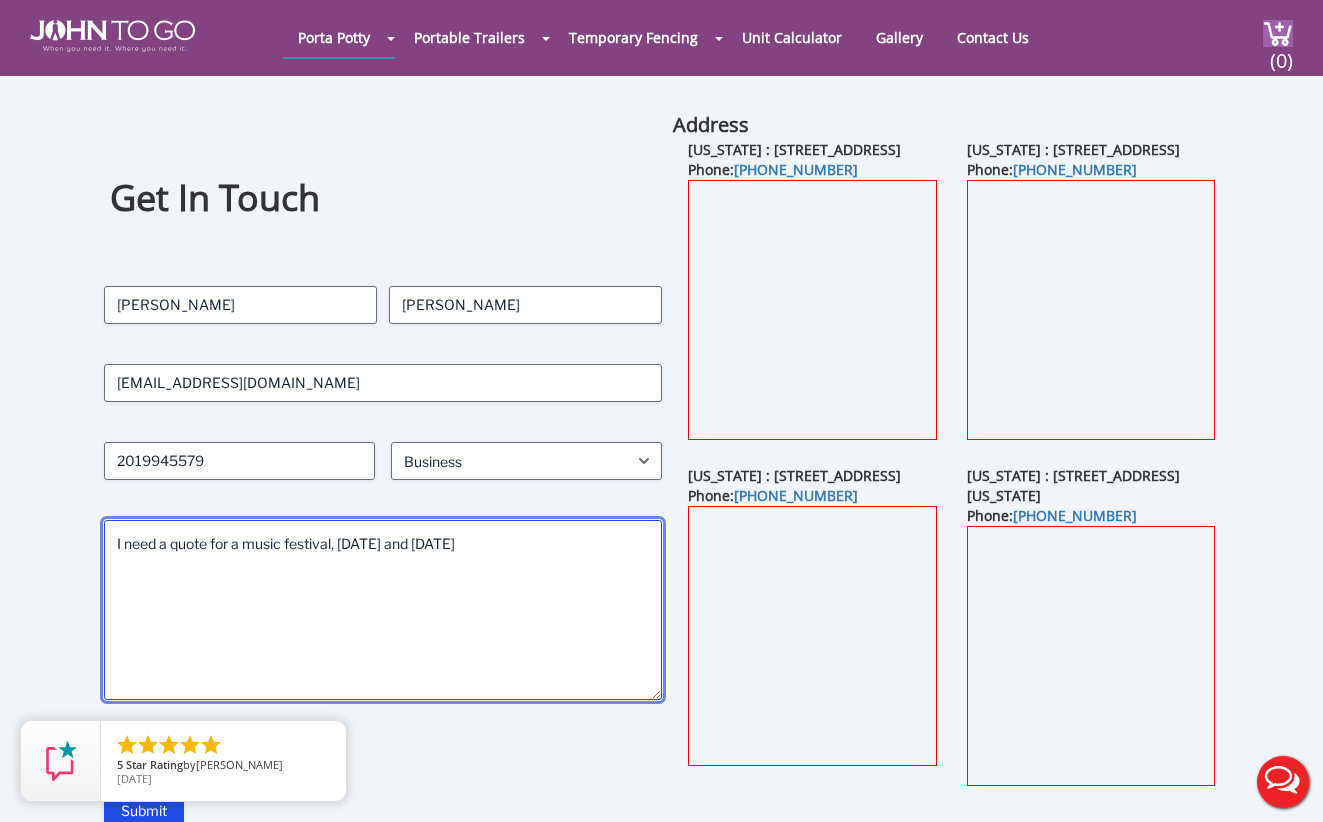 paste on "1,500 feet of beach fencing
900 feet fencing on land
180 Barricades" 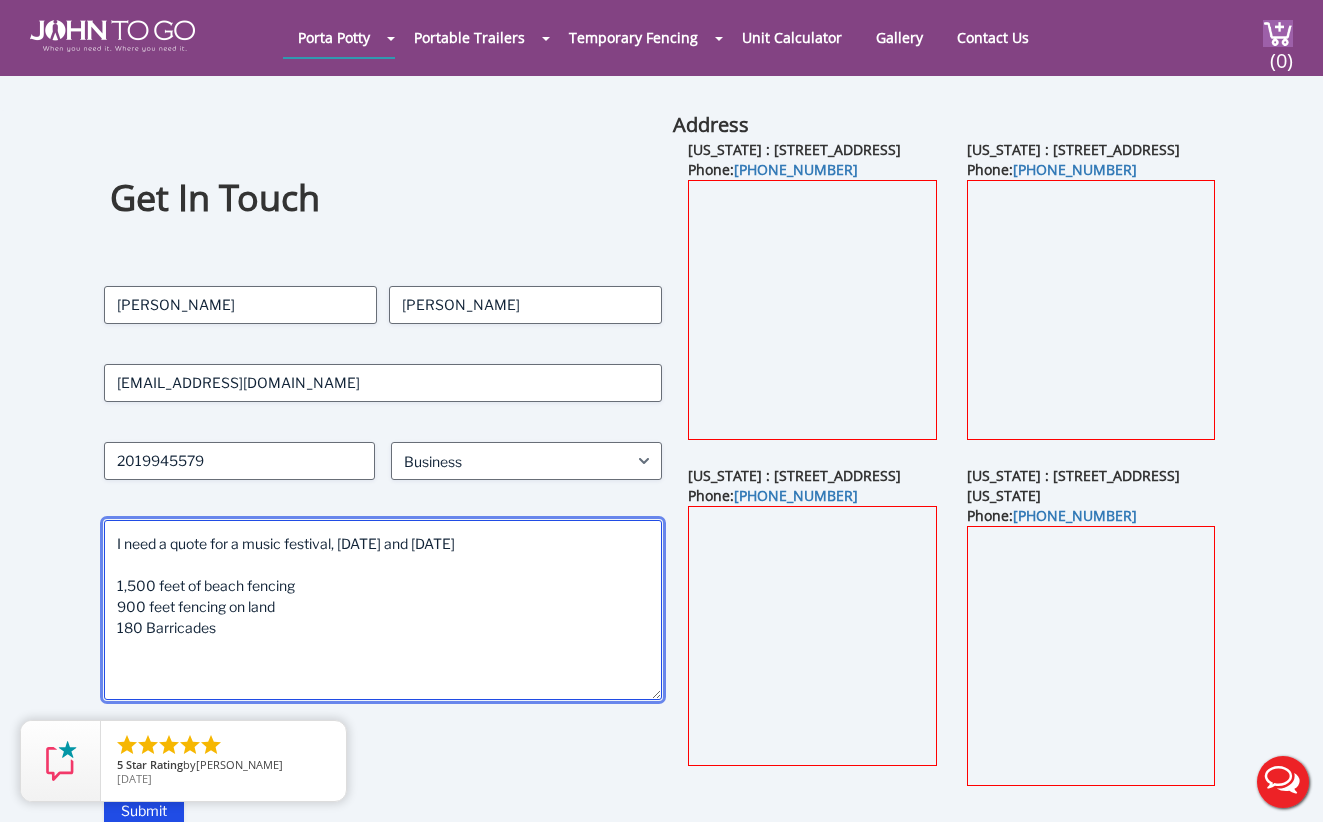 click on "I need a quote for a music festival, Sept 6th and 7th
1,500 feet of beach fencing
900 feet fencing on land
180 Barricades" at bounding box center (382, 610) 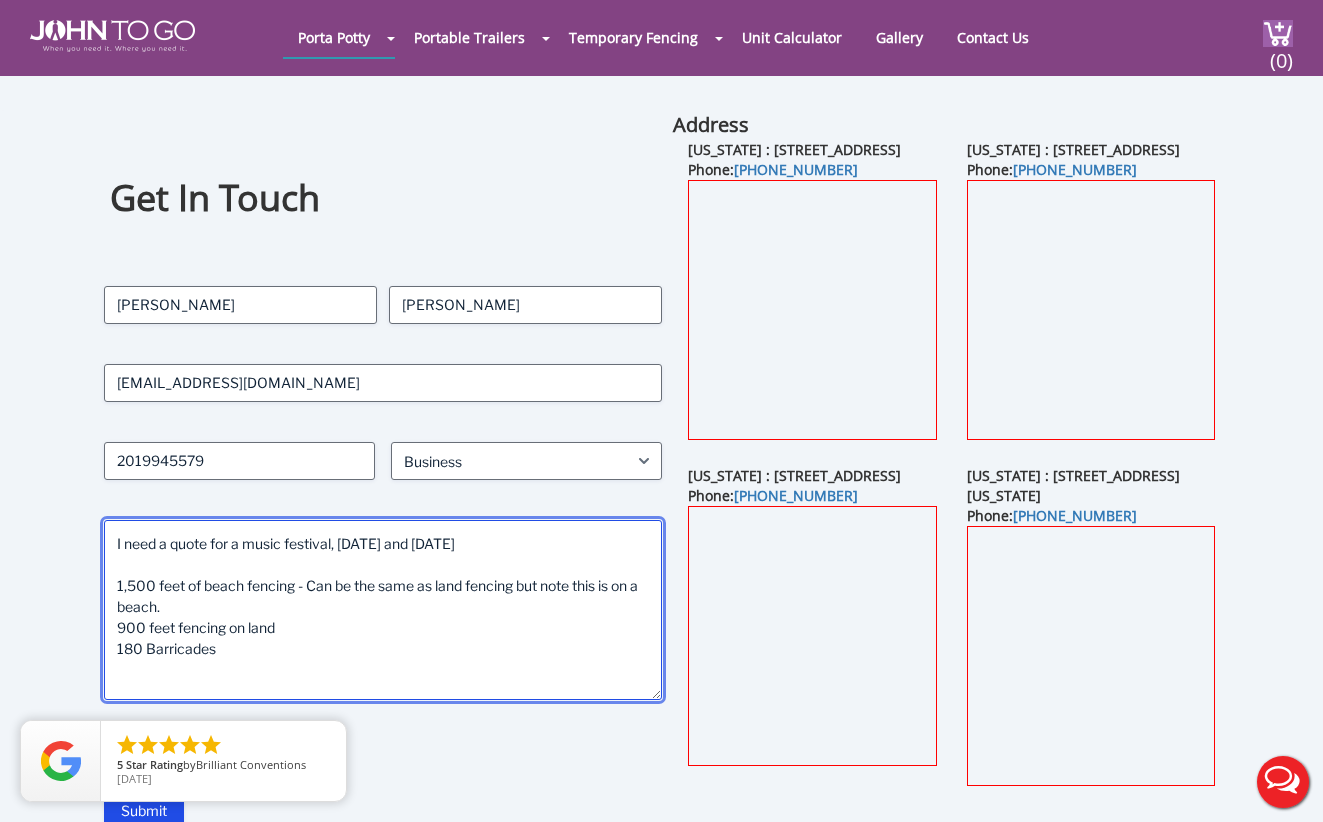 click on "I need a quote for a music festival, Sept 6th and 7th
1,500 feet of beach fencing - Can be the same as land fencing but note this is on a beach.
900 feet fencing on land
180 Barricades" at bounding box center (382, 610) 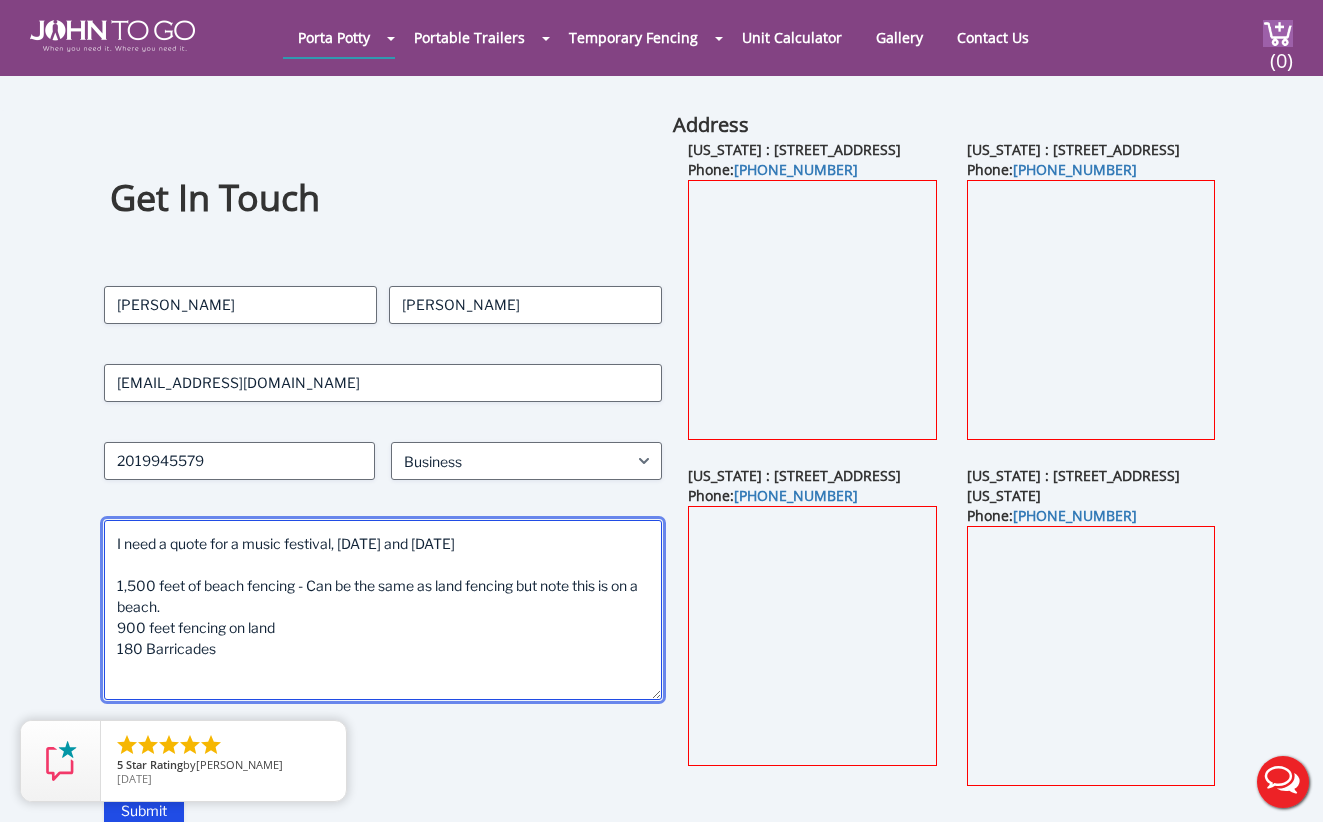 paste on "40 Porta Potties" 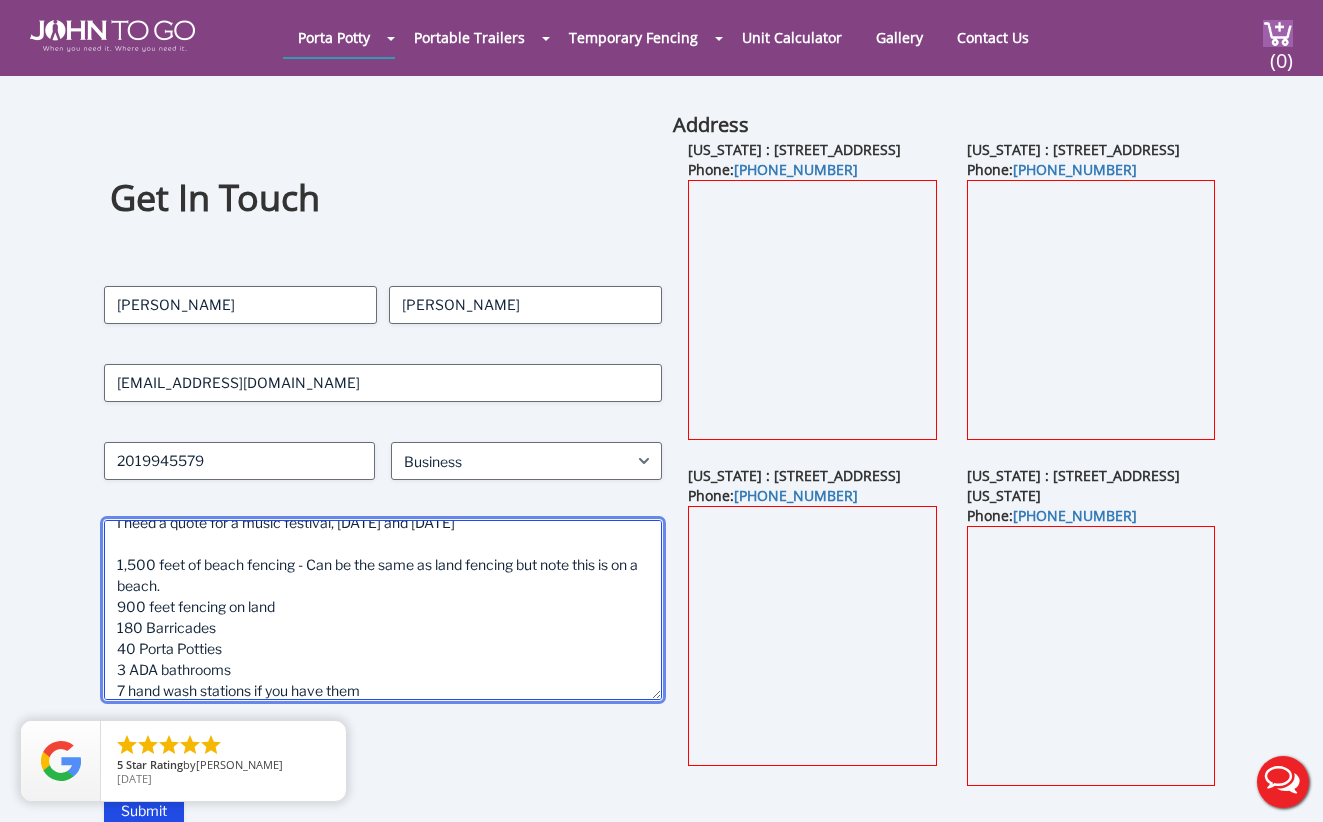 scroll, scrollTop: 42, scrollLeft: 0, axis: vertical 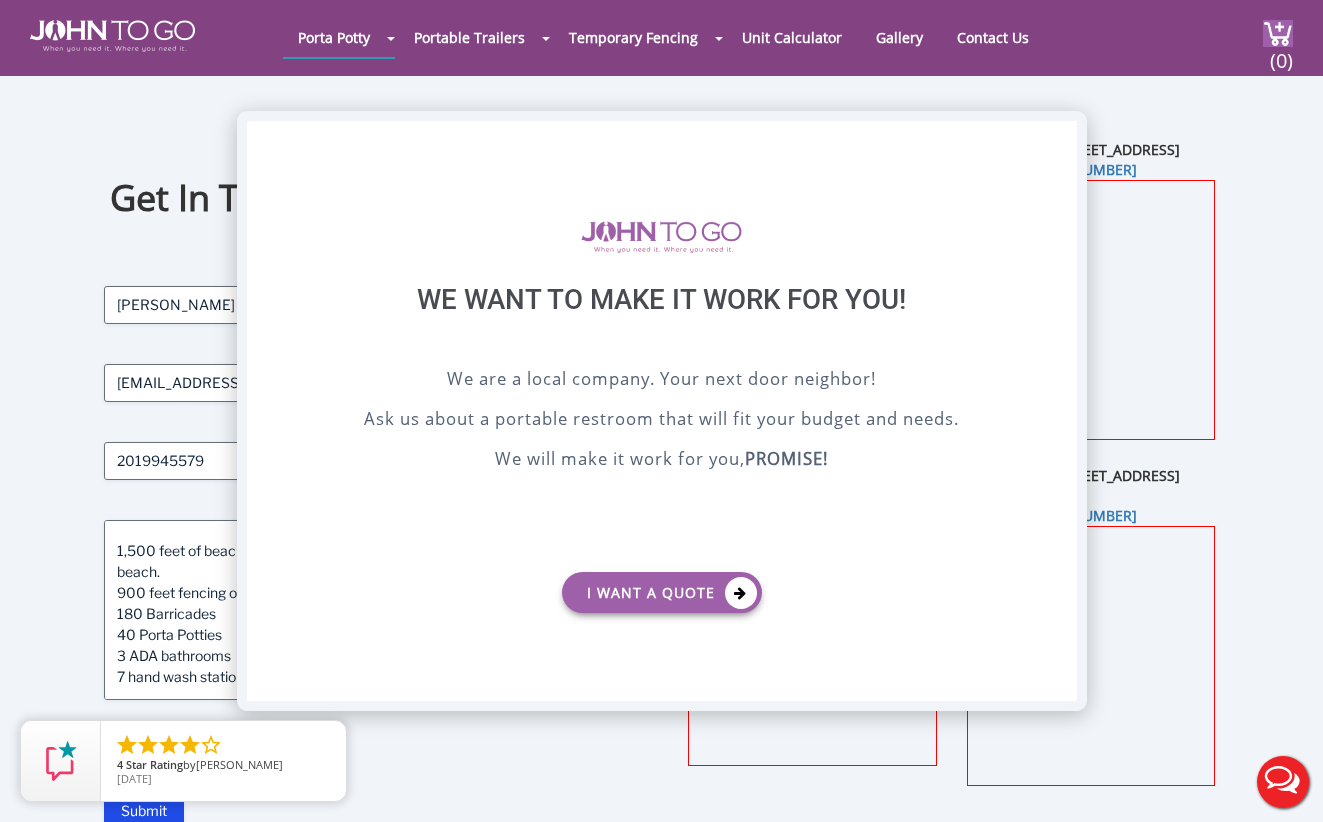 click on "X" at bounding box center (1060, 138) 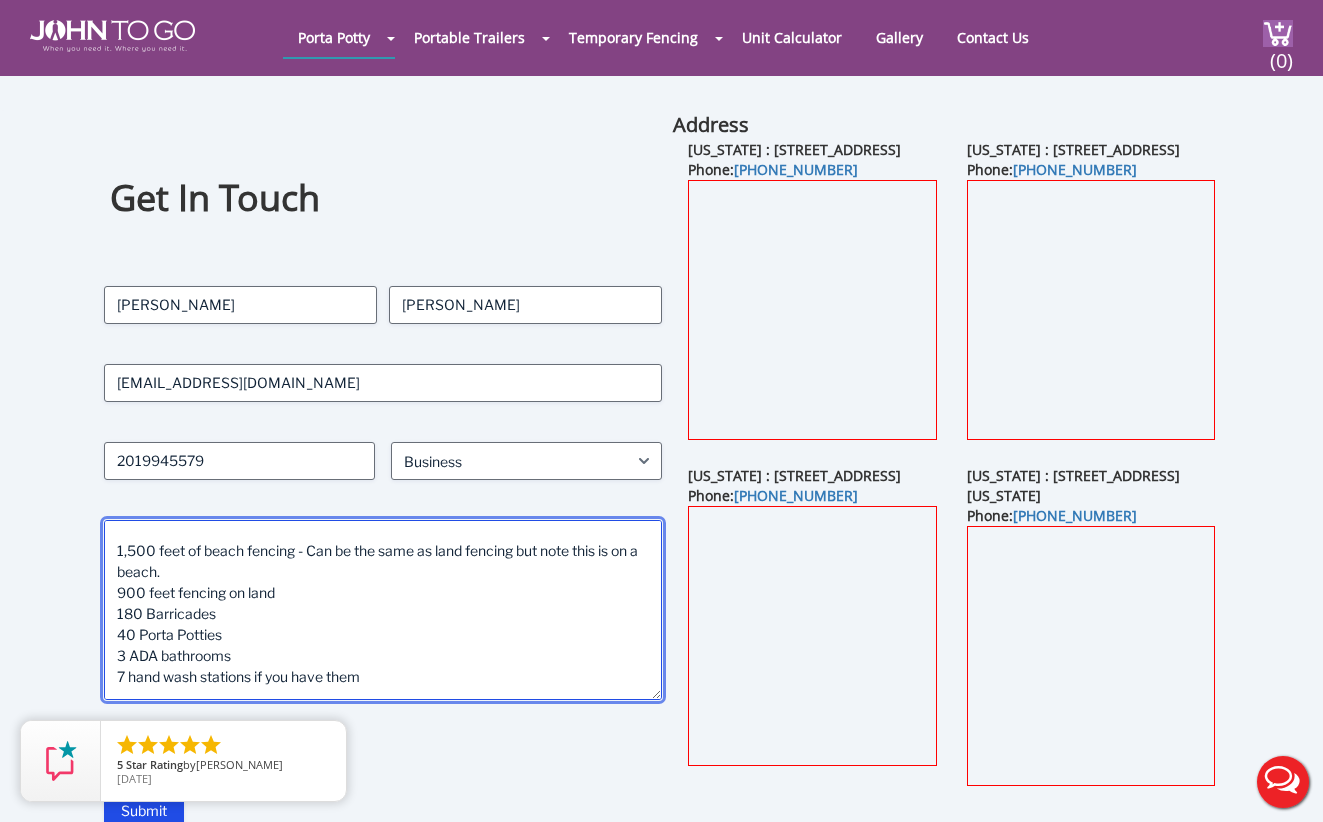 click on "I need a quote for a music festival, Sept 6th and 7th
1,500 feet of beach fencing - Can be the same as land fencing but note this is on a beach.
900 feet fencing on land
180 Barricades
40 Porta Potties
3 ADA bathrooms
7 hand wash stations if you have them" at bounding box center [382, 610] 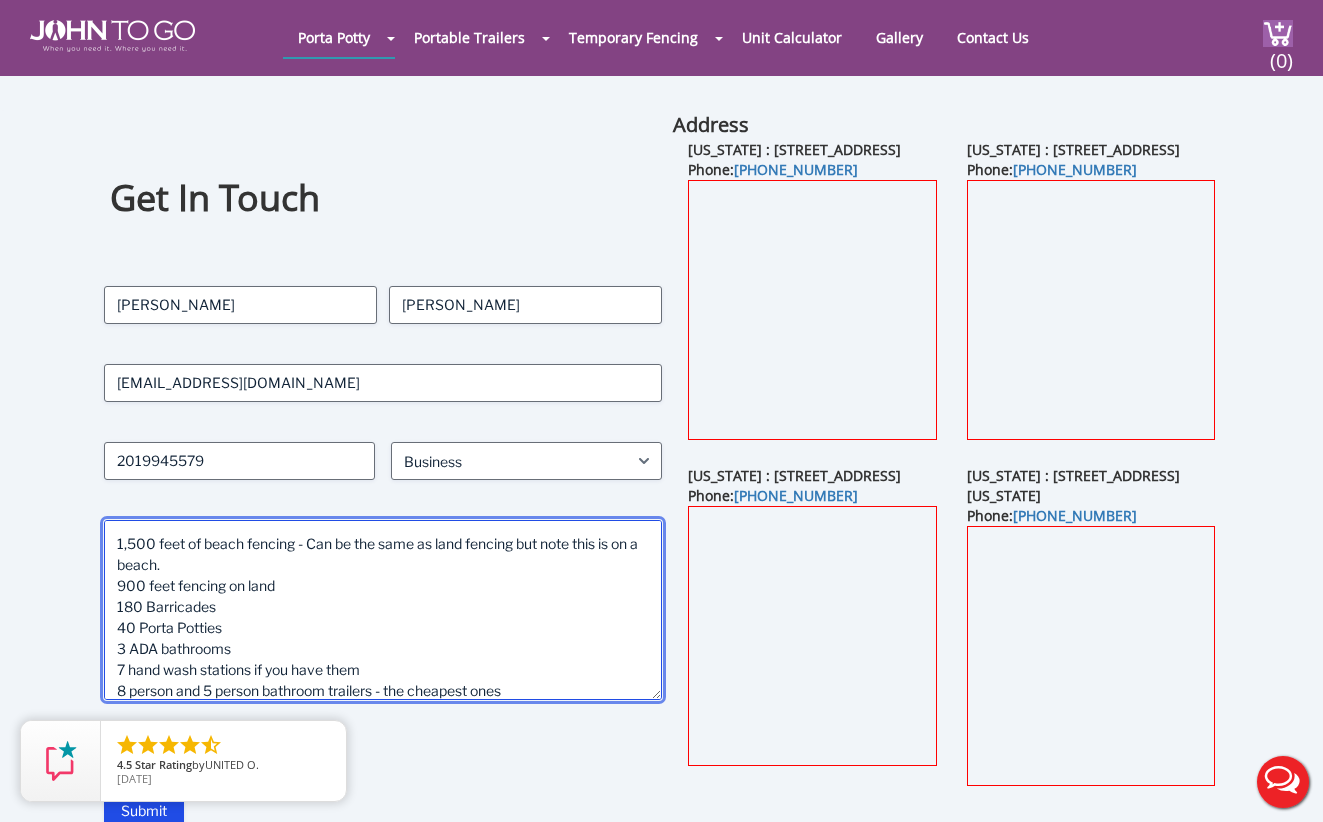 scroll, scrollTop: 98, scrollLeft: 0, axis: vertical 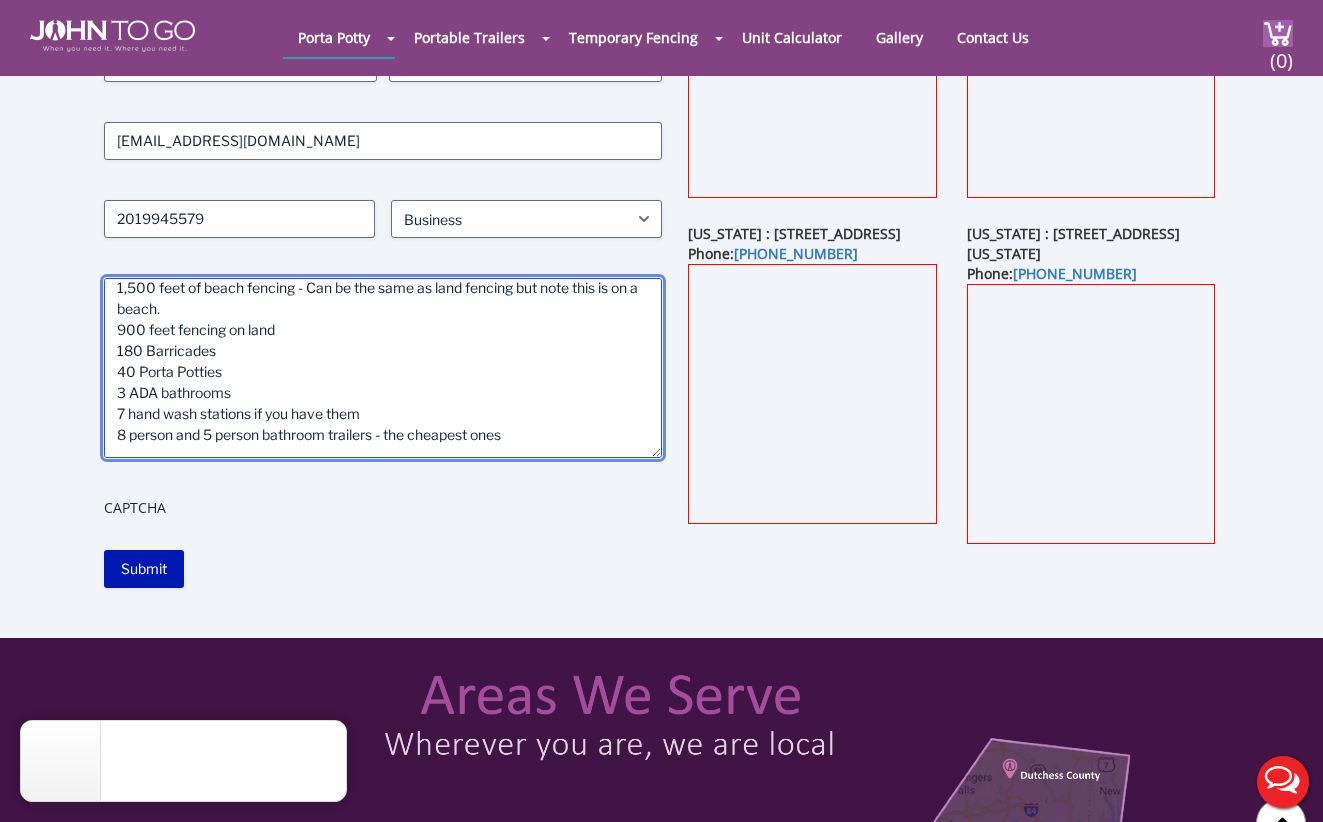 type on "I need a quote for a music festival, Sept 6th and 7th
1,500 feet of beach fencing - Can be the same as land fencing but note this is on a beach.
900 feet fencing on land
180 Barricades
40 Porta Potties
3 ADA bathrooms
7 hand wash stations if you have them
8 person and 5 person bathroom trailers - the cheapest ones" 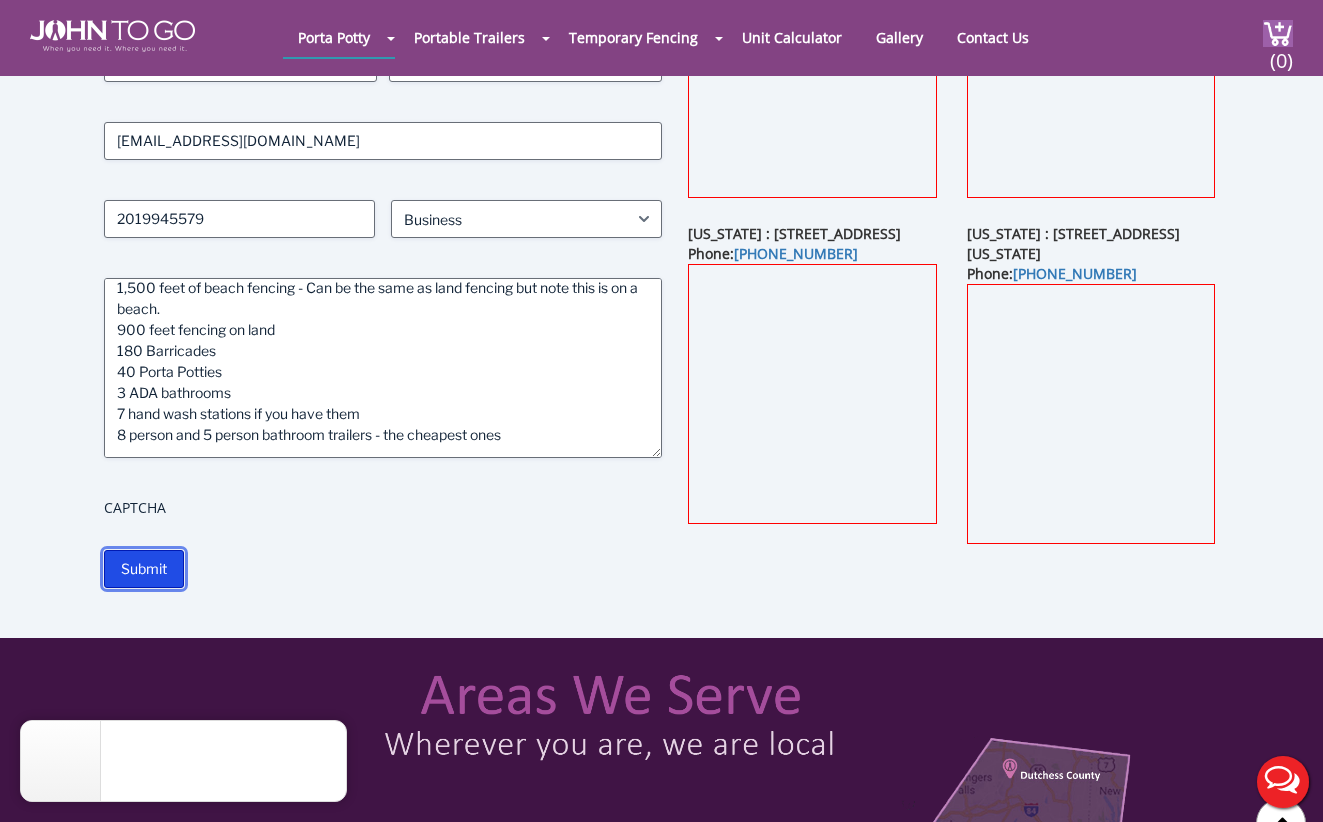 click on "Submit" at bounding box center [144, 569] 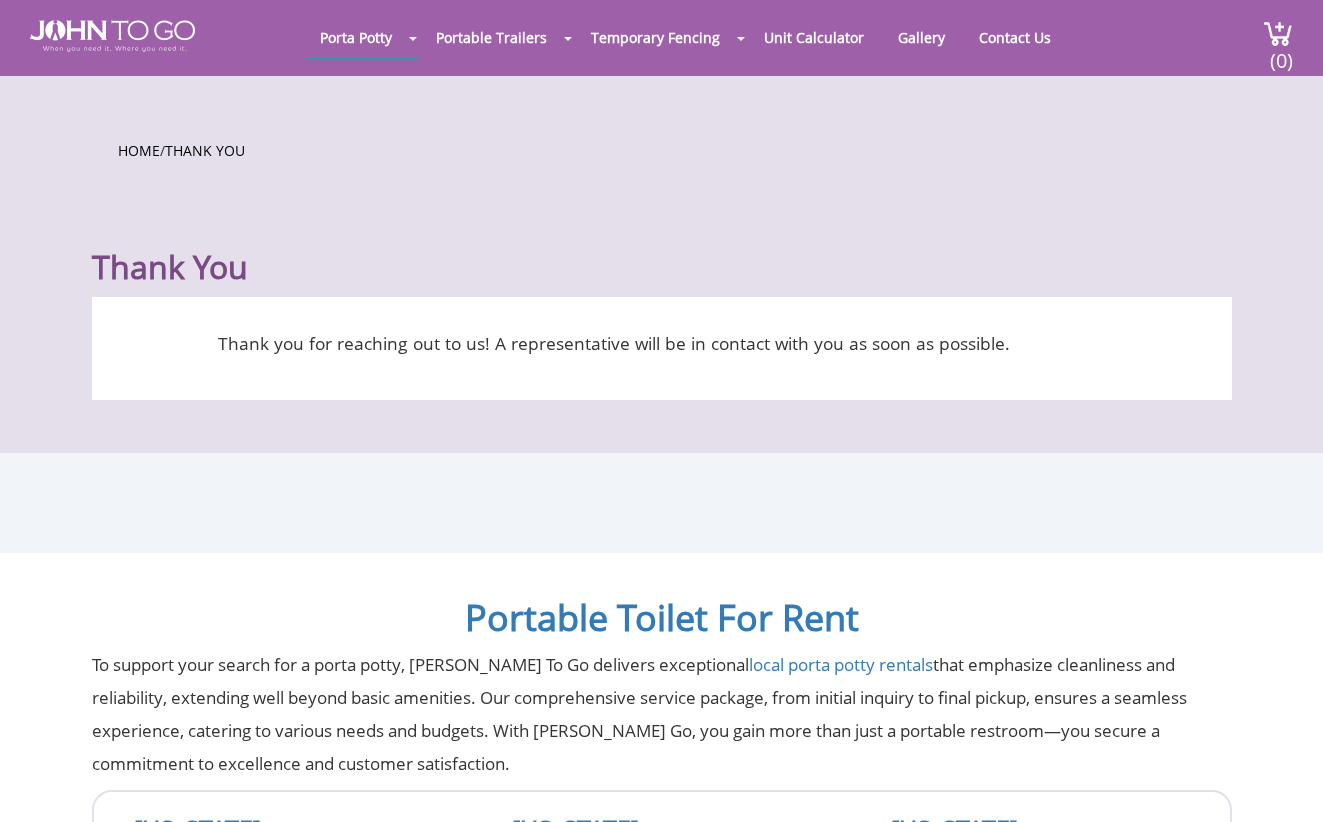 scroll, scrollTop: 0, scrollLeft: 0, axis: both 